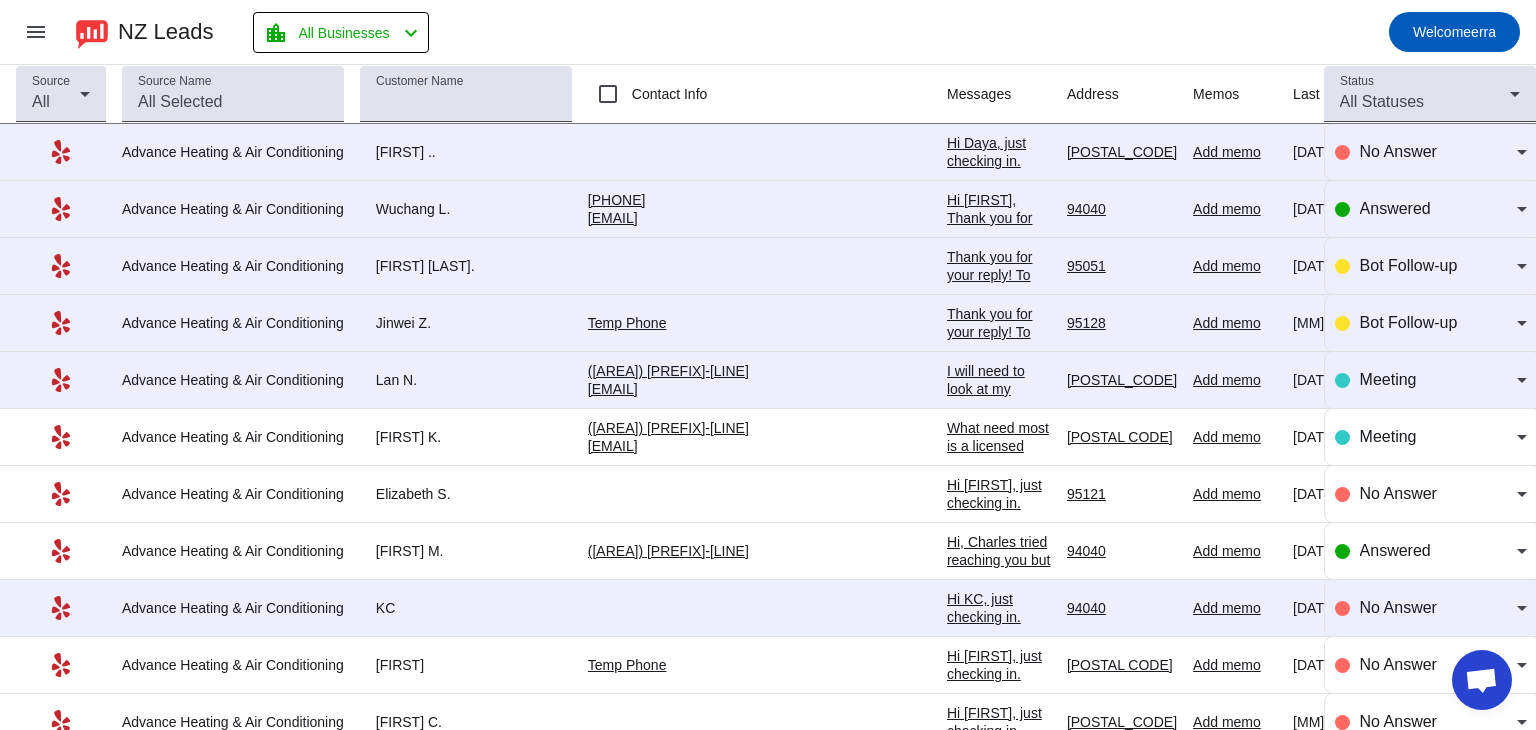 scroll, scrollTop: 0, scrollLeft: 0, axis: both 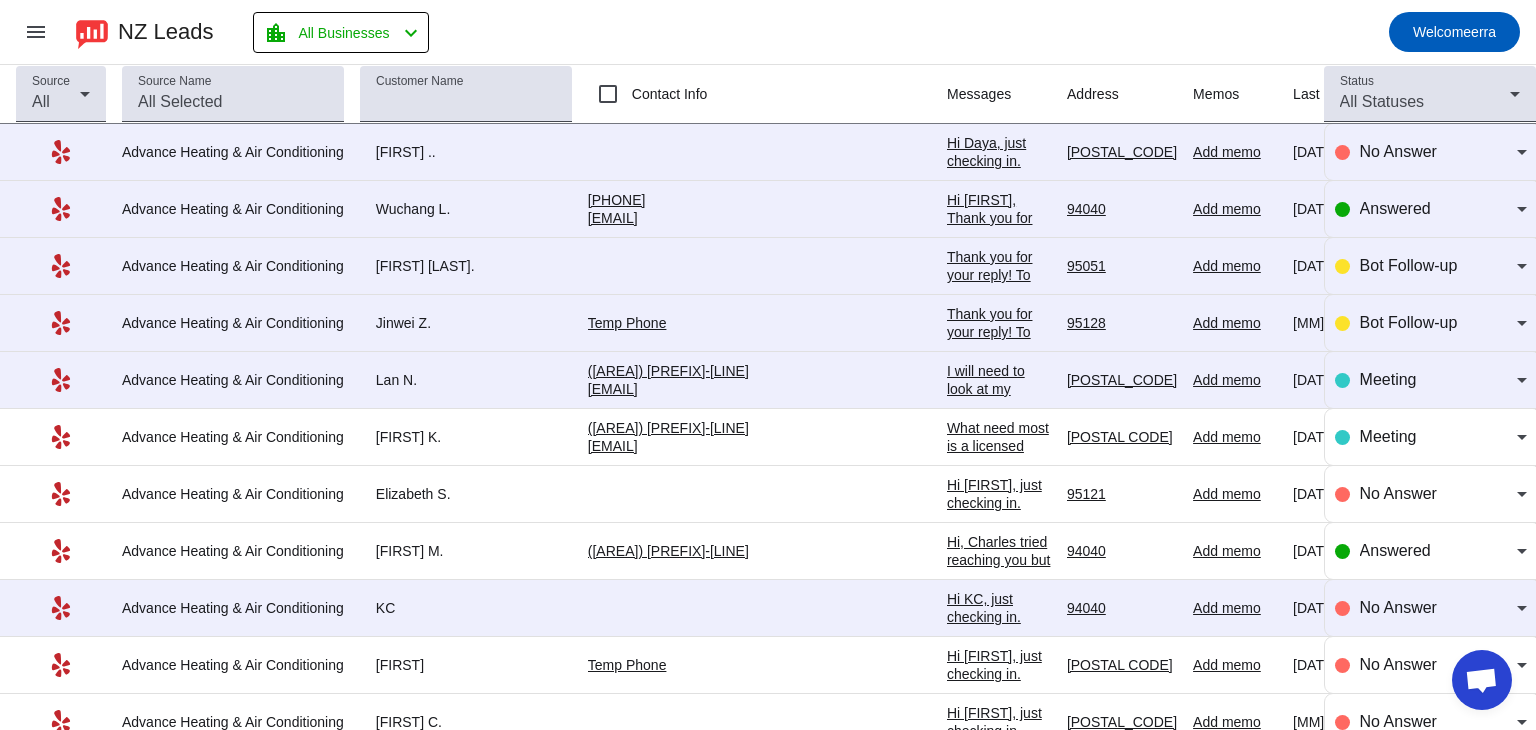 click on "I will need to look at my schedule for next few days and let you know" 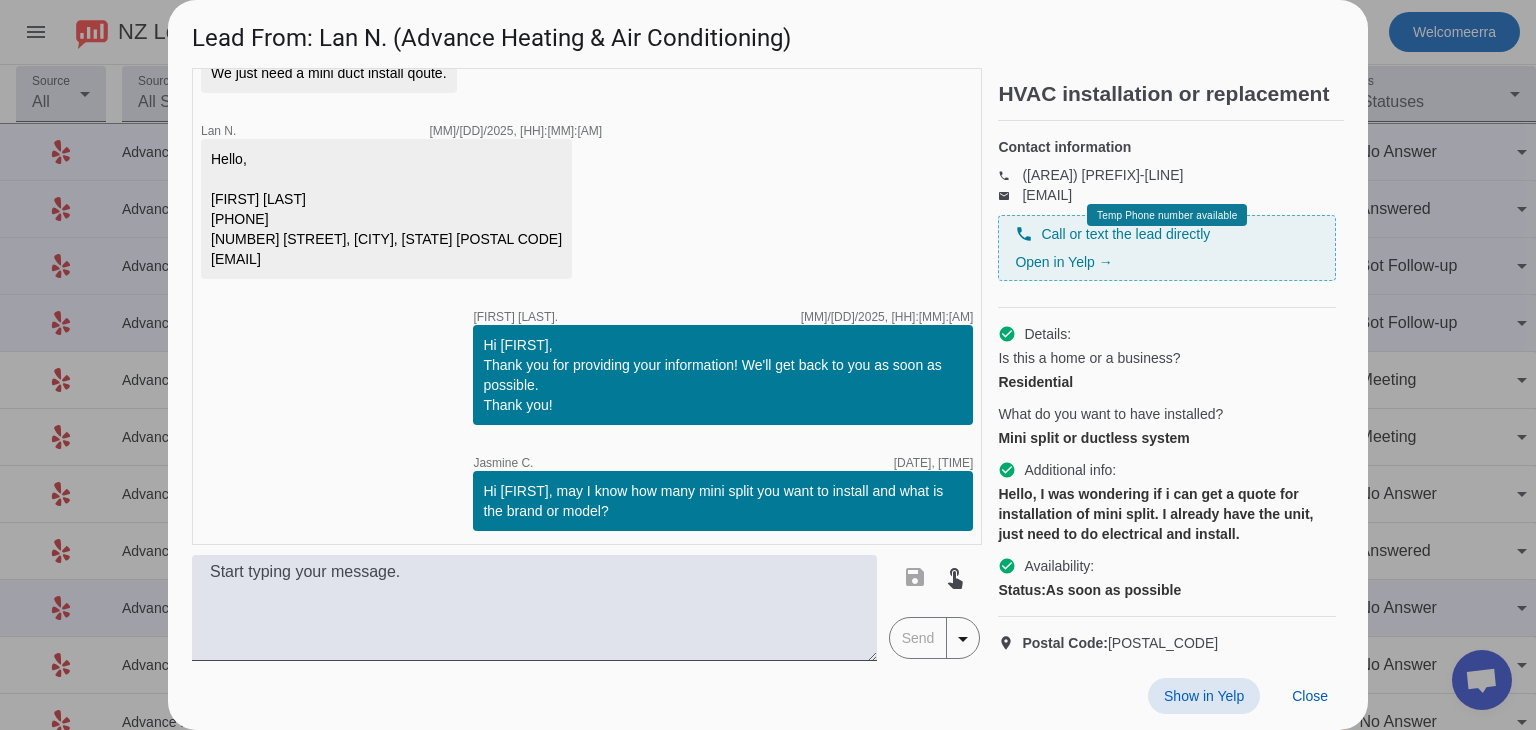 scroll, scrollTop: 557, scrollLeft: 0, axis: vertical 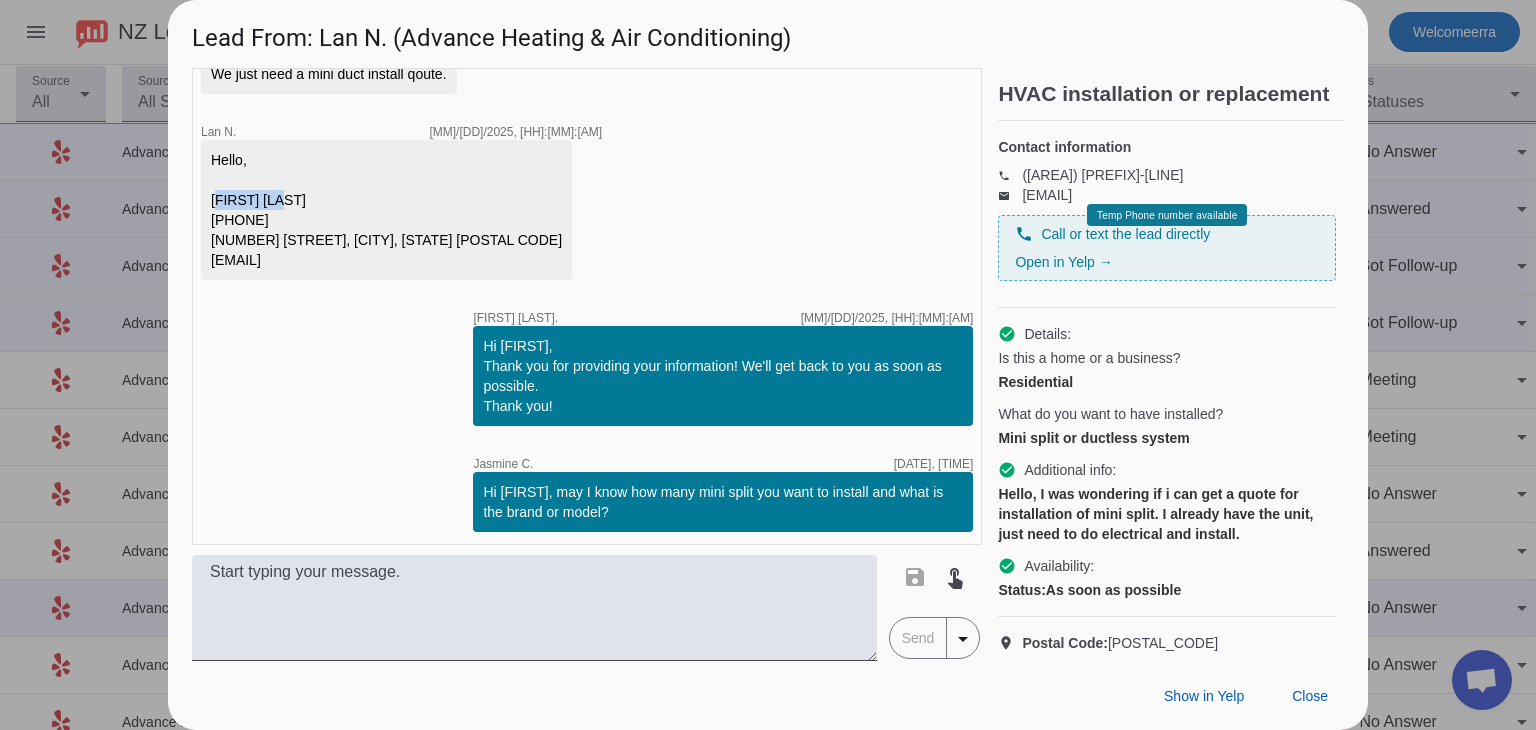 drag, startPoint x: 208, startPoint y: 217, endPoint x: 294, endPoint y: 220, distance: 86.05231 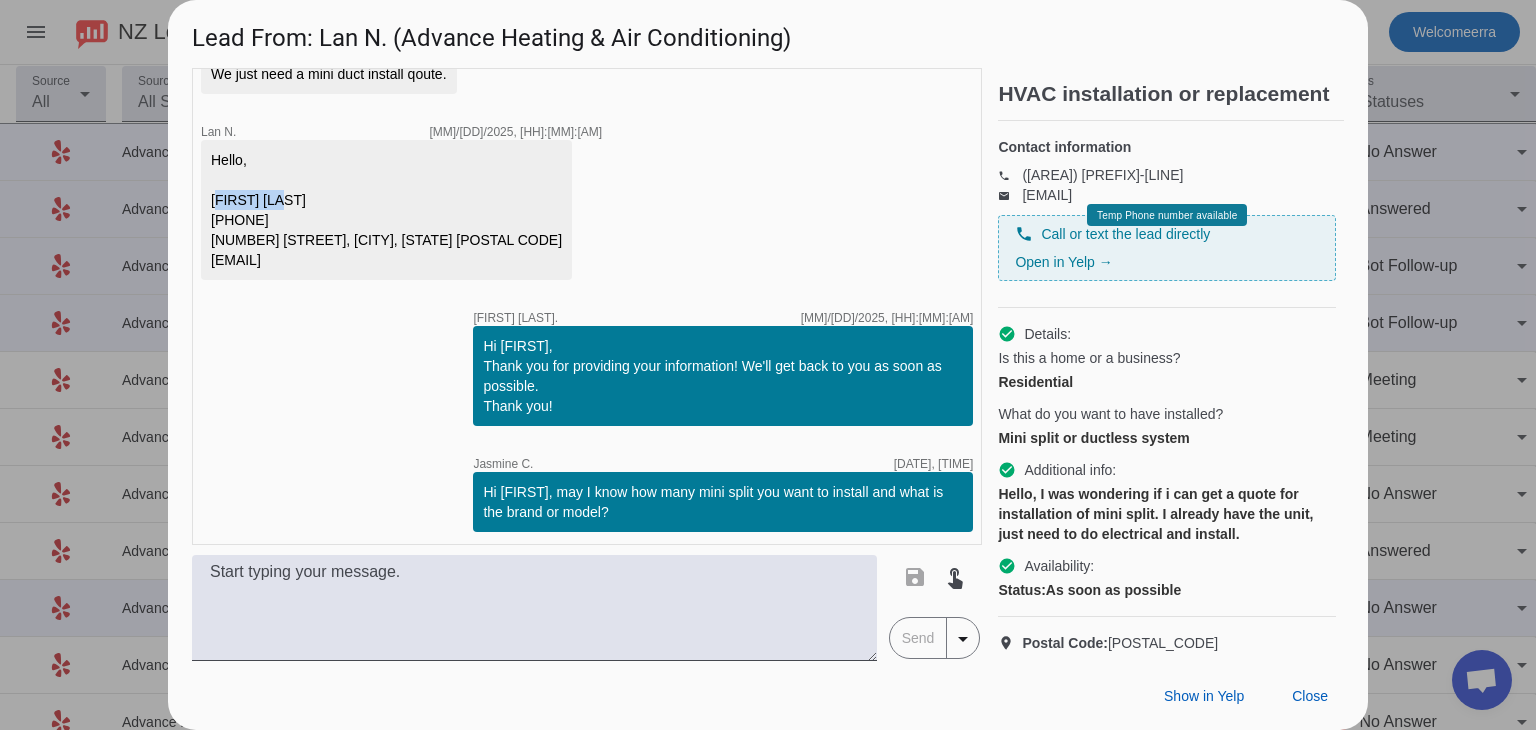scroll, scrollTop: 1323, scrollLeft: 0, axis: vertical 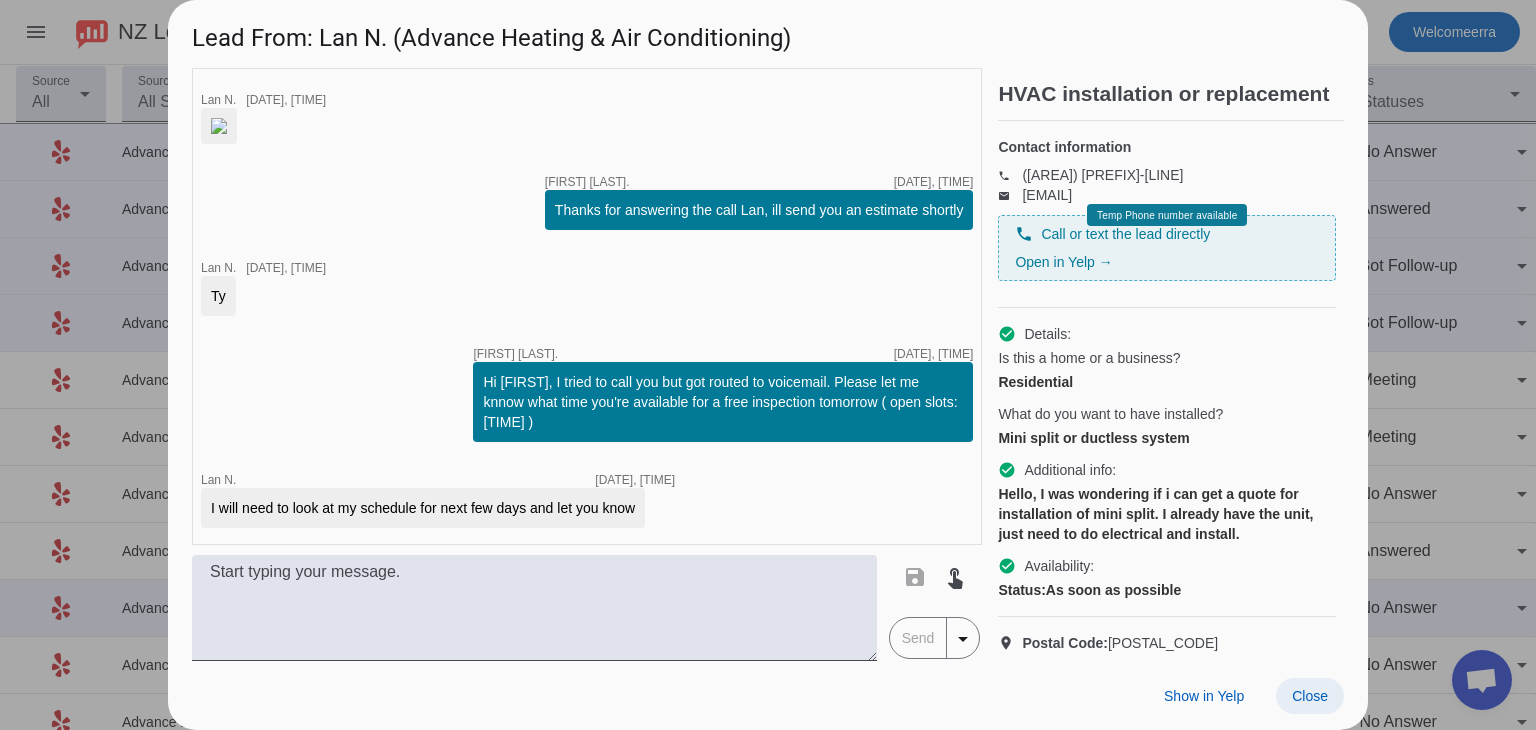 click at bounding box center [1310, 696] 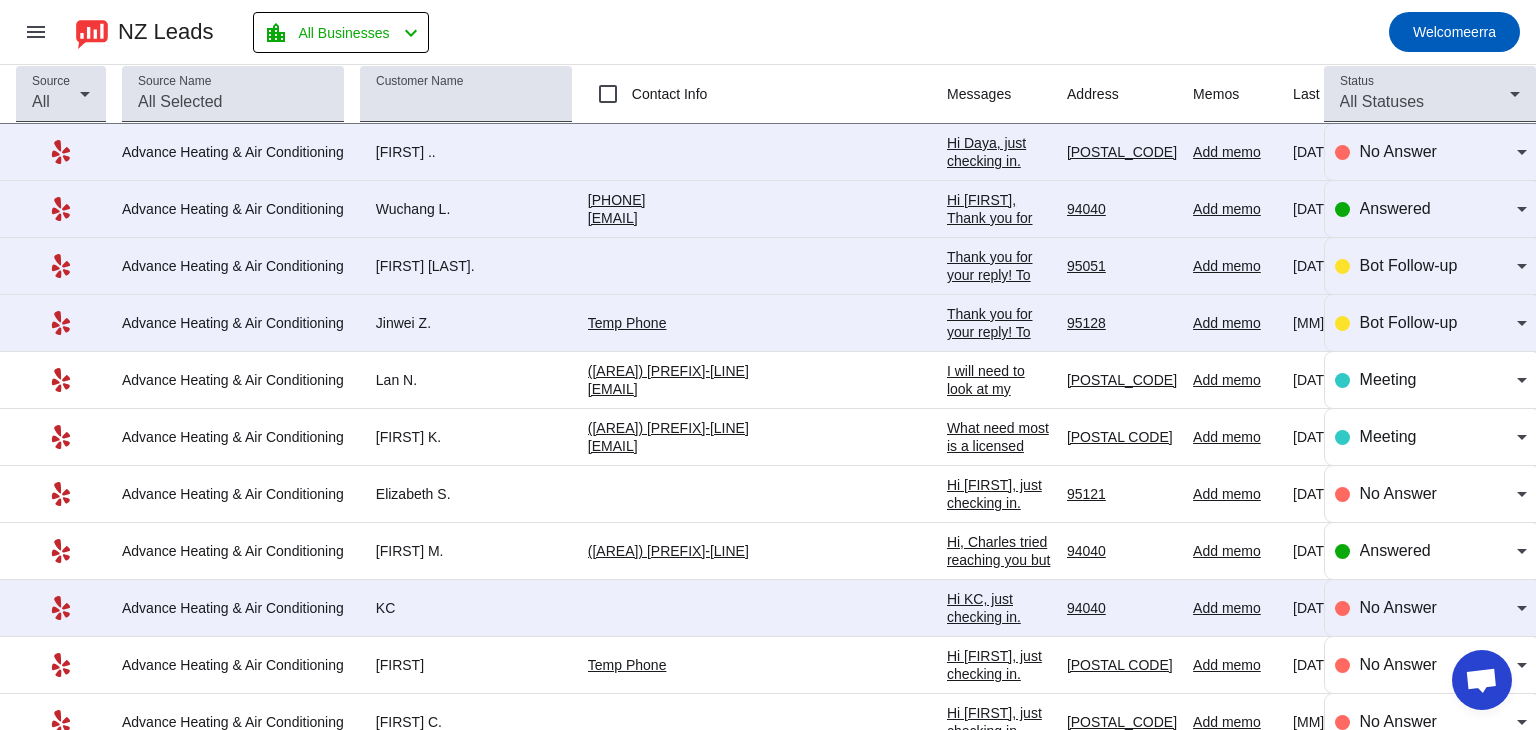 click on "Hi [FIRST],
Thank you for providing your information! We'll get back to you as soon as possible.
Thank you!​" 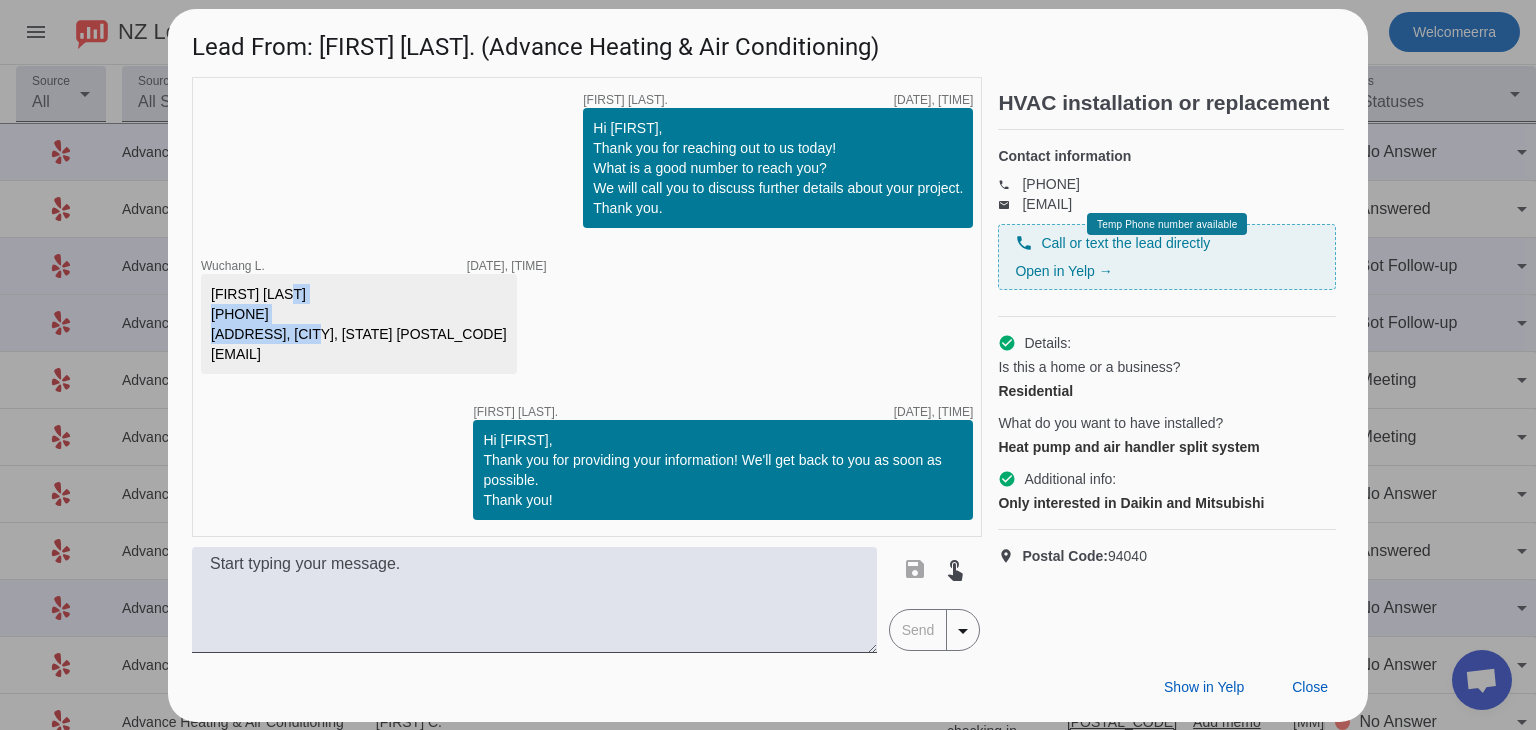 drag, startPoint x: 212, startPoint y: 316, endPoint x: 319, endPoint y: 324, distance: 107.298645 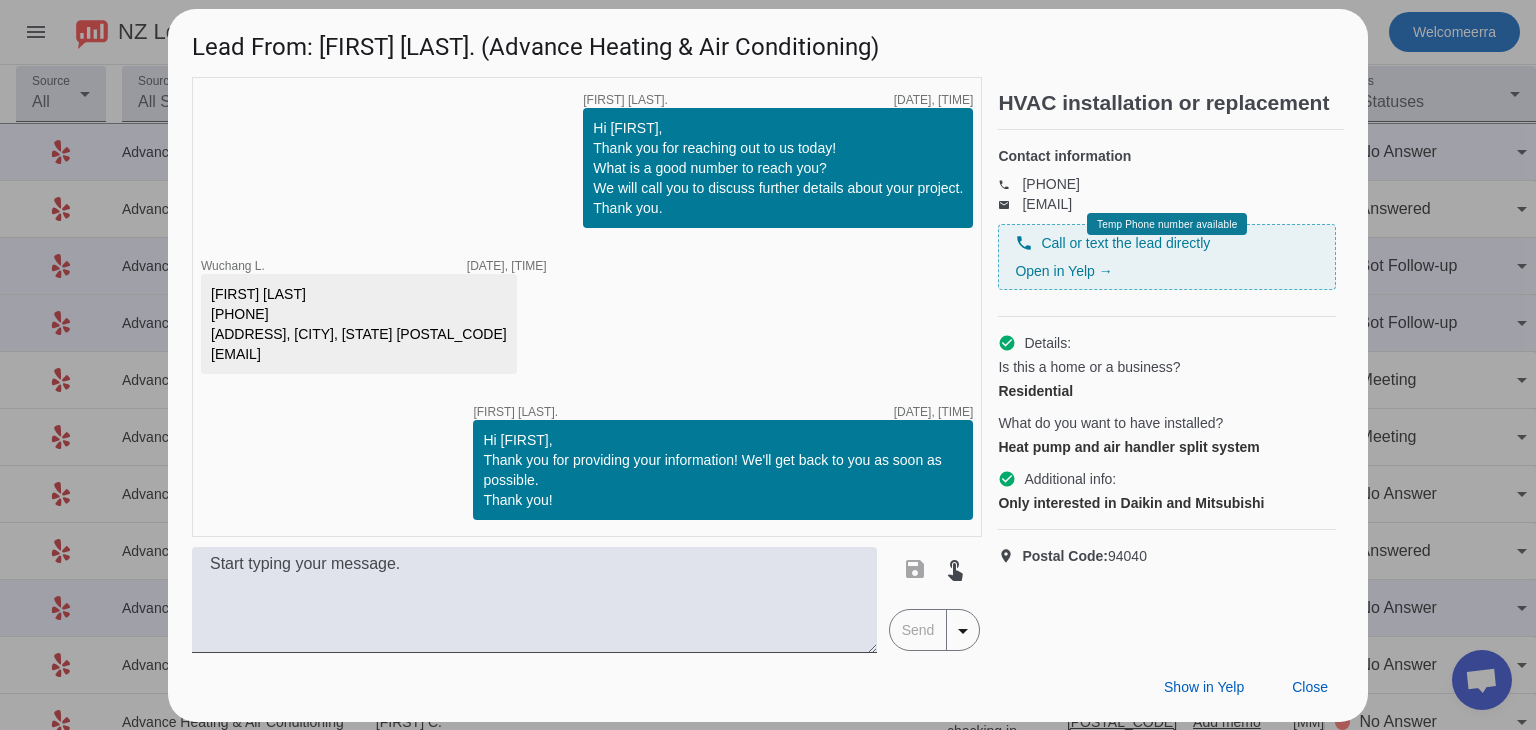 click on "[FIRST] [LAST]
[PHONE]
[ADDRESS], [CITY], [STATE] [POSTAL_CODE]
[EMAIL]" at bounding box center (359, 324) 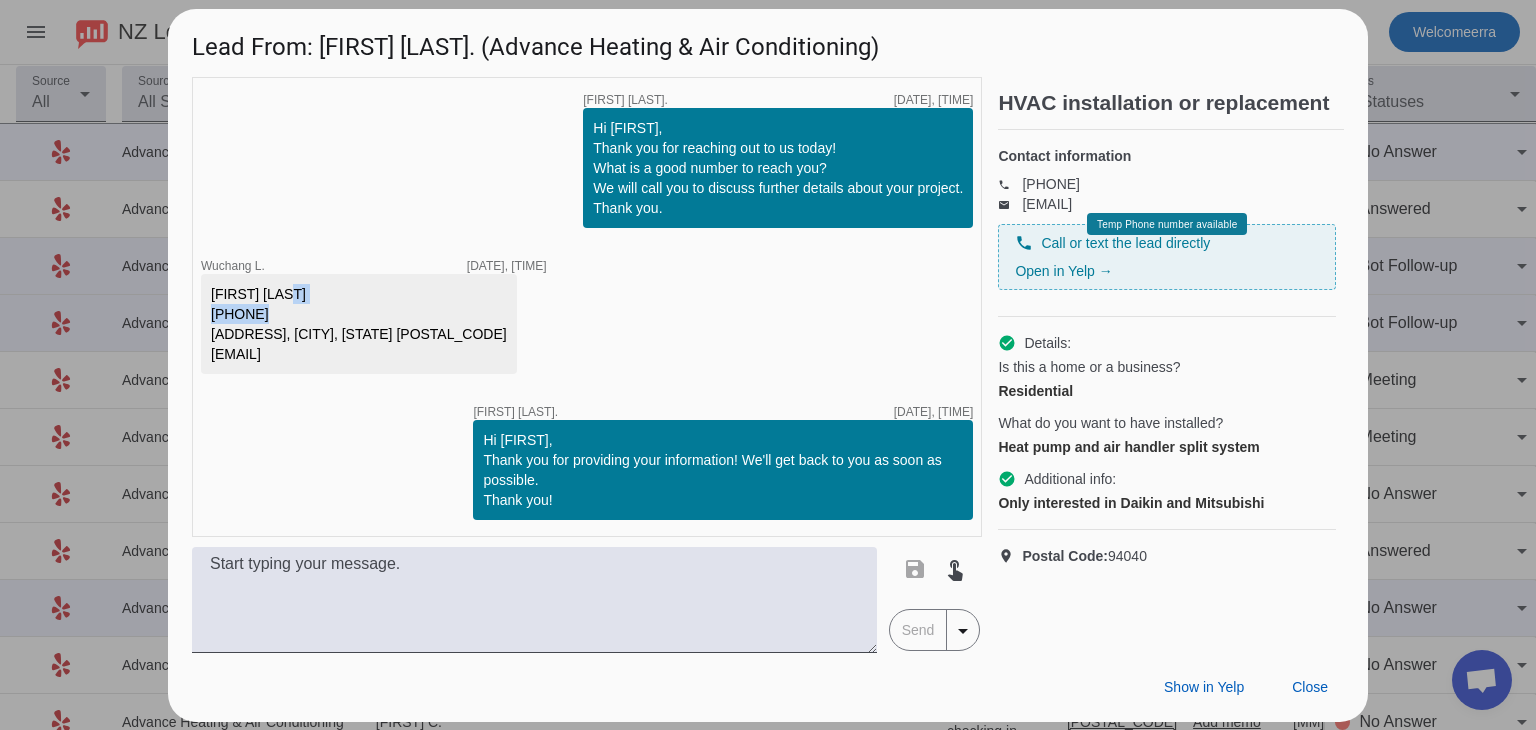 drag, startPoint x: 212, startPoint y: 309, endPoint x: 316, endPoint y: 313, distance: 104.0769 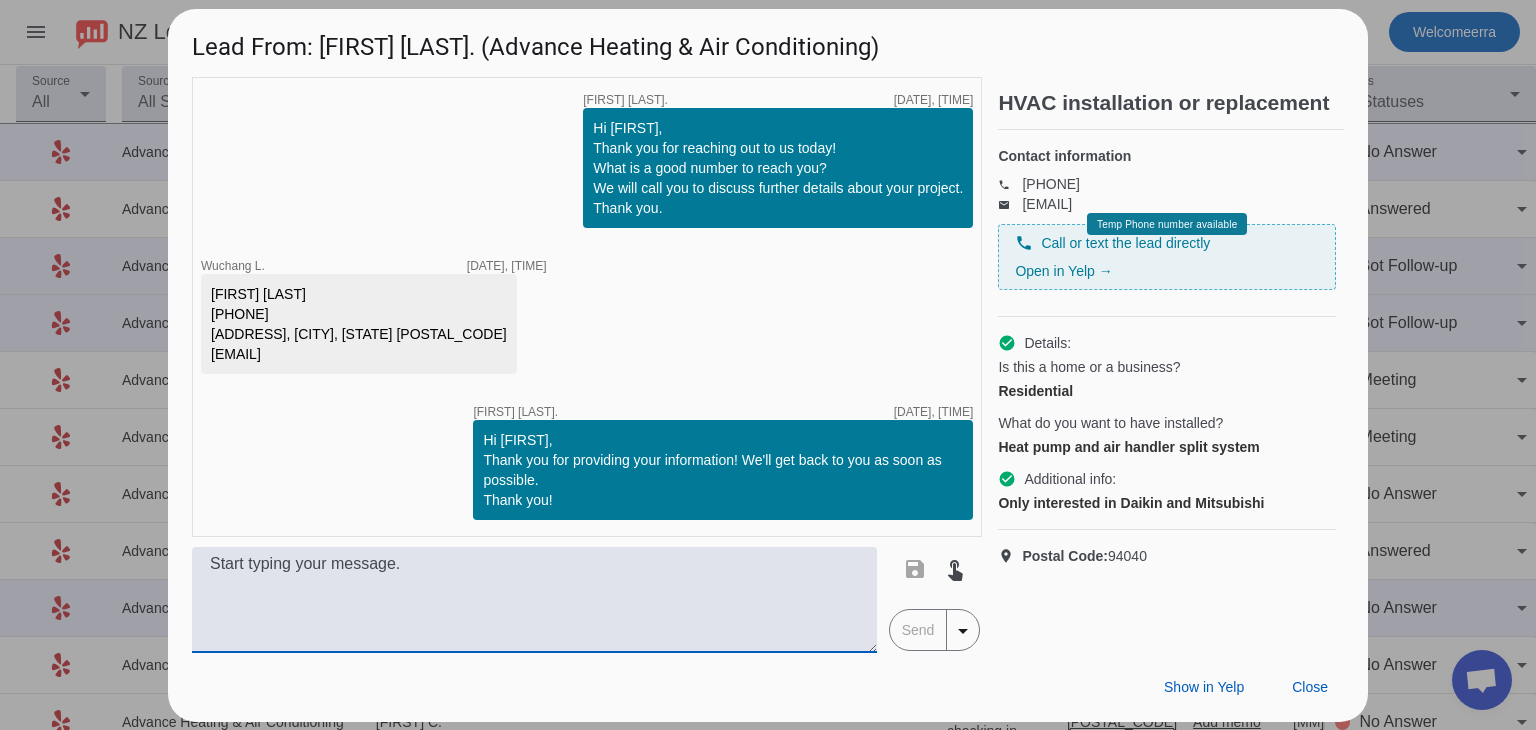 click at bounding box center (534, 600) 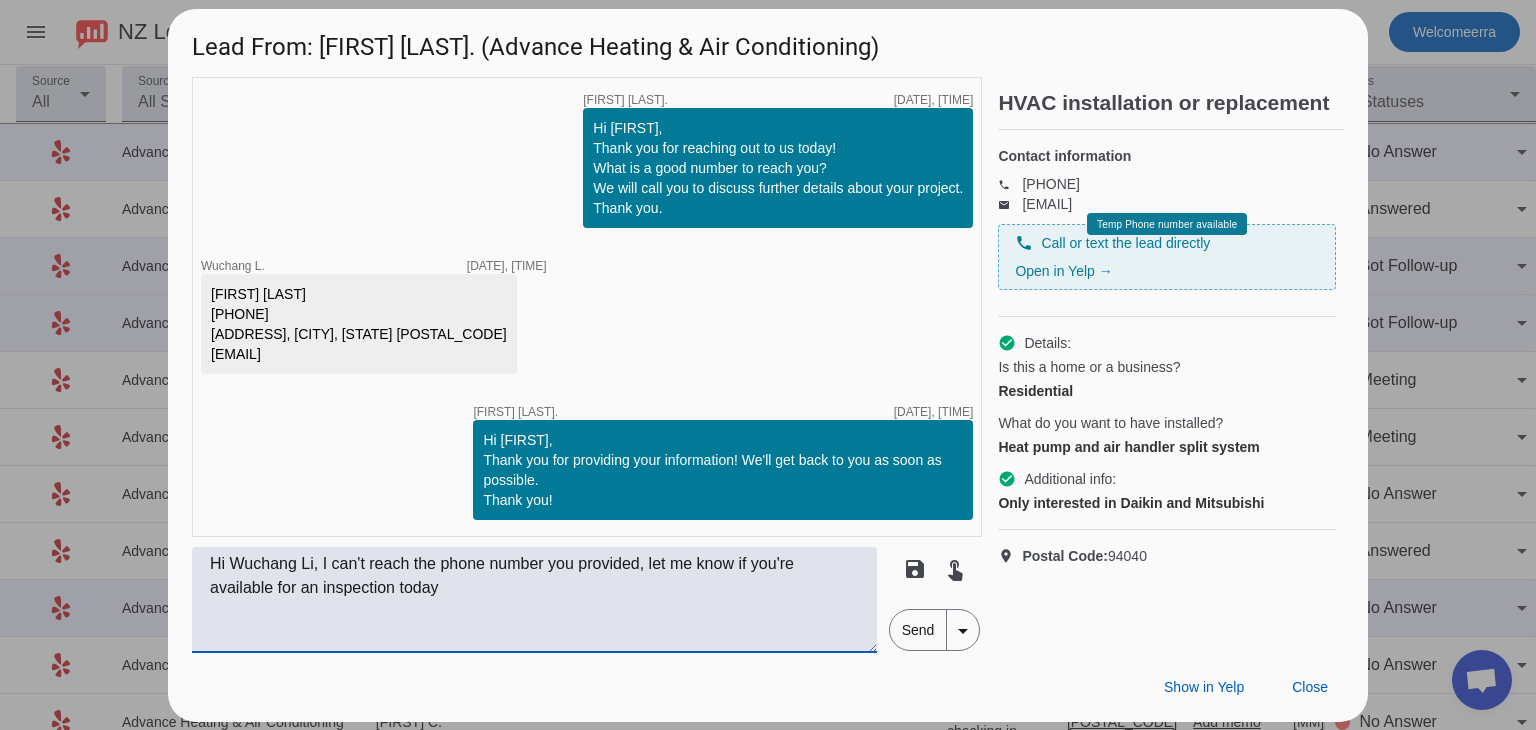click on "Hi Wuchang Li, I can't reach the phone number you provided, let me know if you're available for an inspection today" at bounding box center [534, 600] 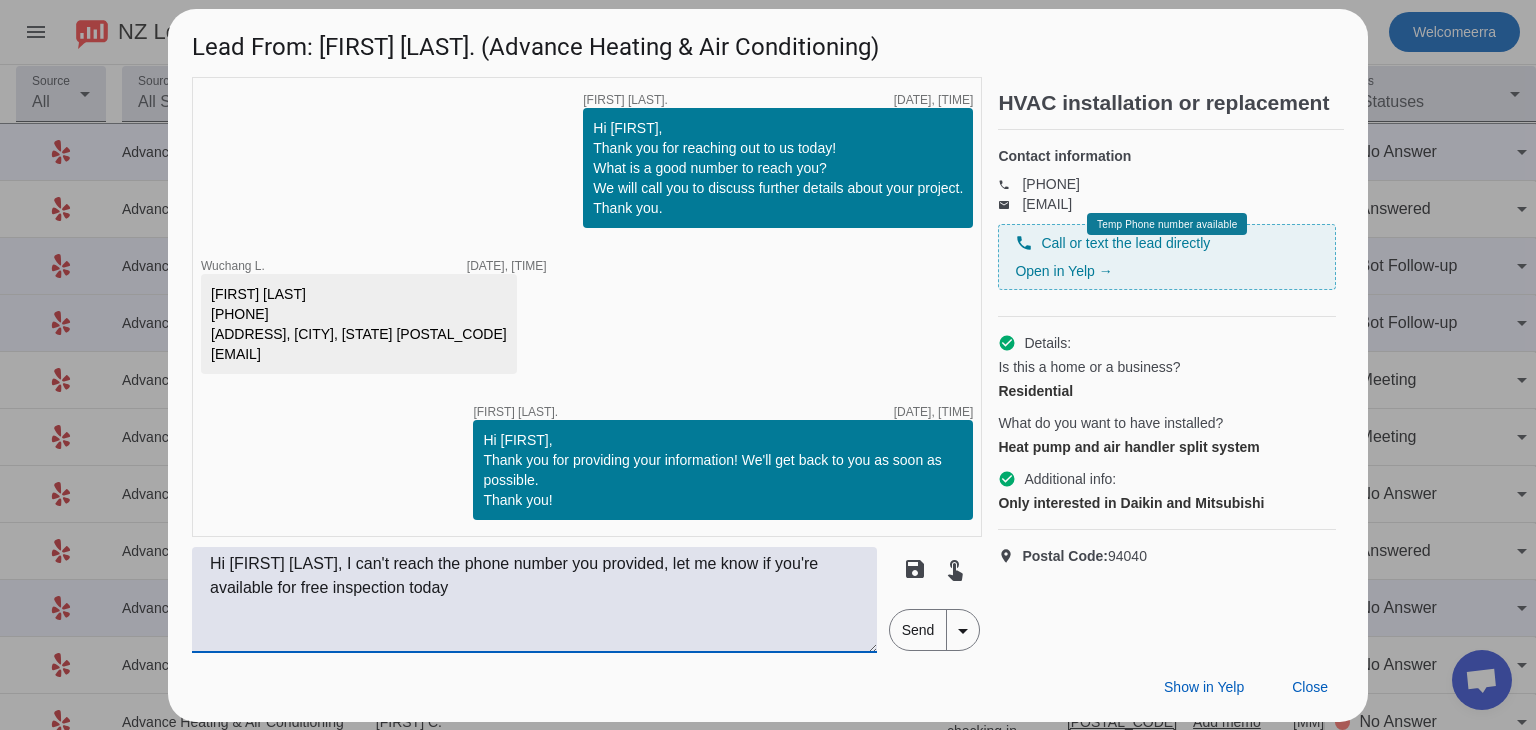 click on "Hi [FIRST] [LAST], I can't reach the phone number you provided, let me know if you're available for free inspection today" at bounding box center [534, 600] 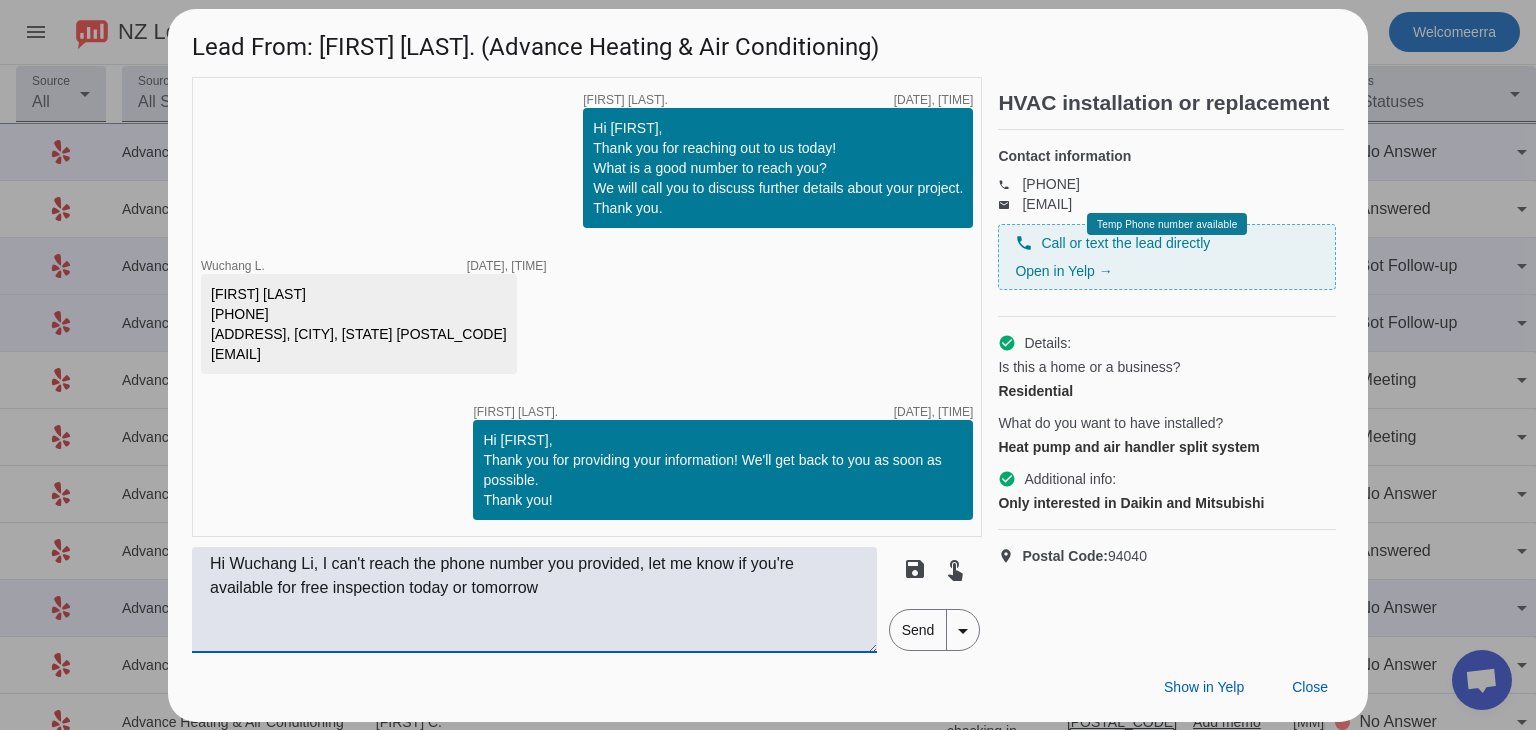 type on "Hi Wuchang Li, I can't reach the phone number you provided, let me know if you're available for free inspection today or tomorrow" 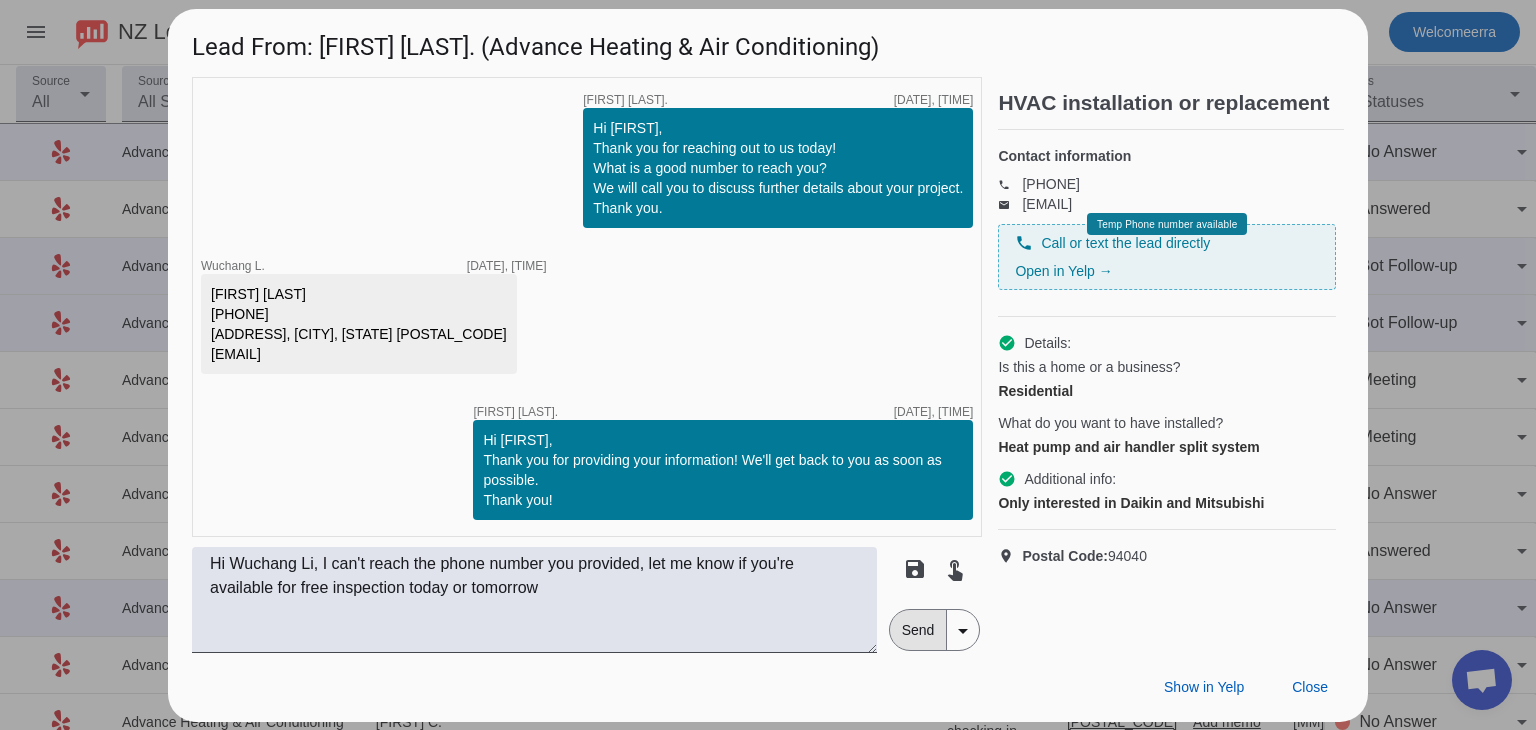 click on "Send" at bounding box center [918, 630] 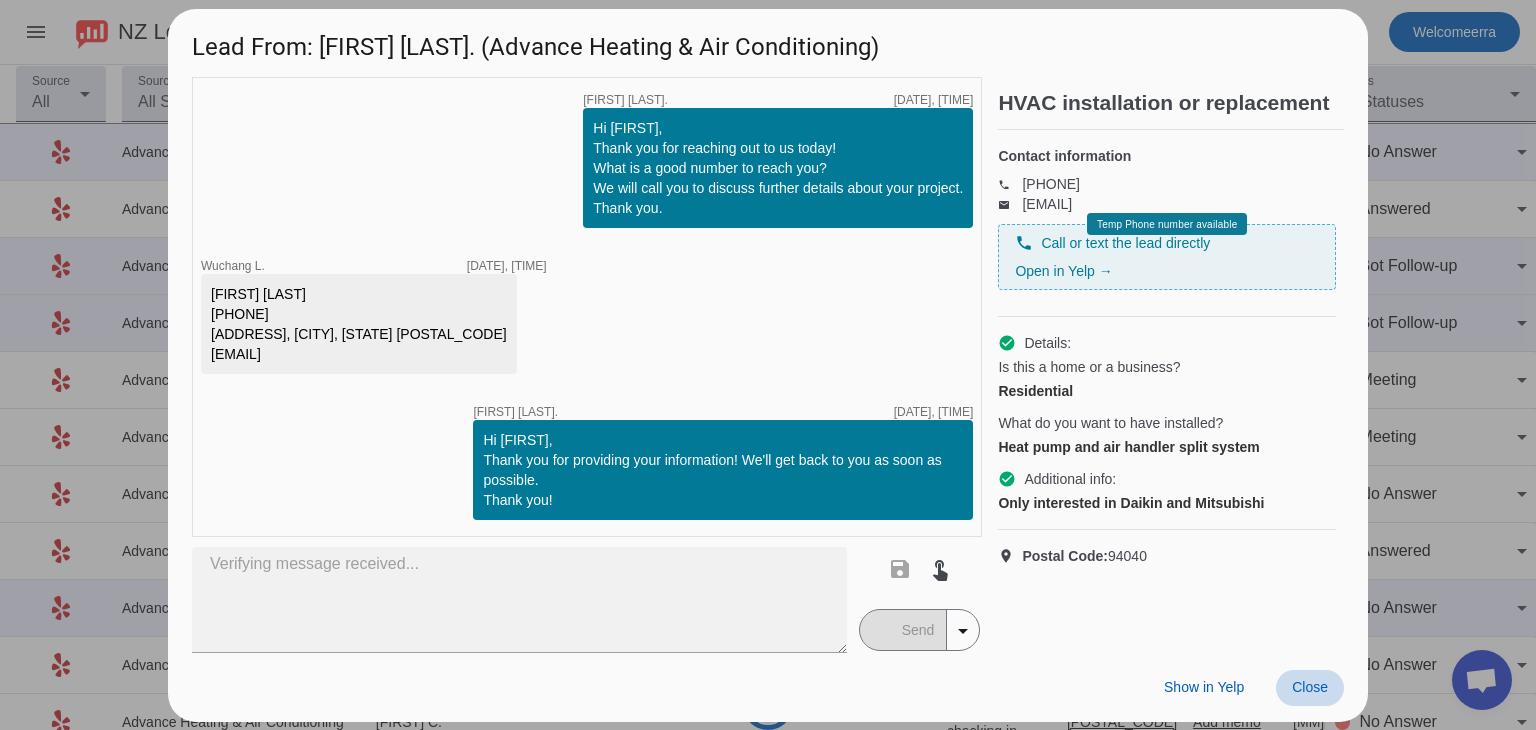 click at bounding box center [1310, 688] 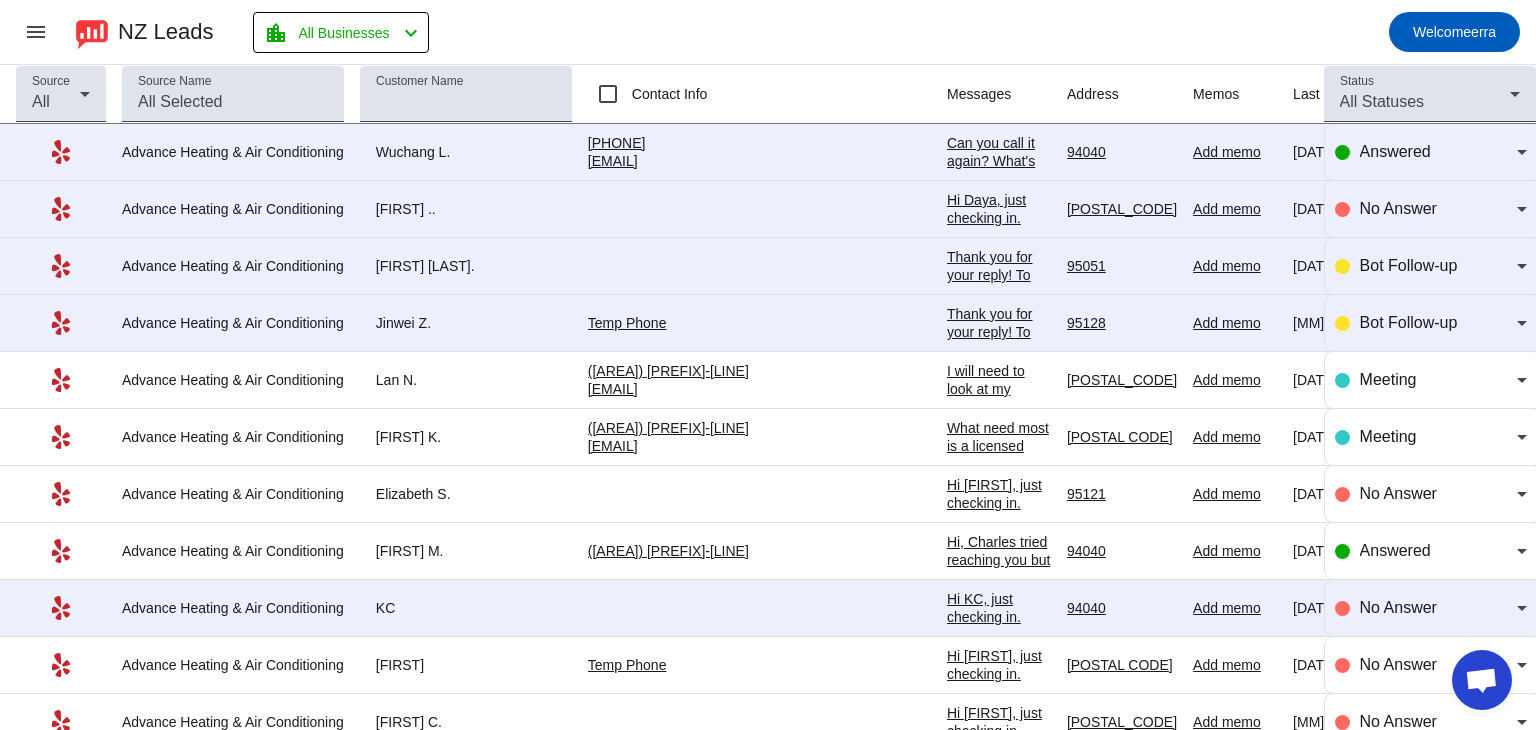 click on "Can you call it again? What's the earliest time today you have?" 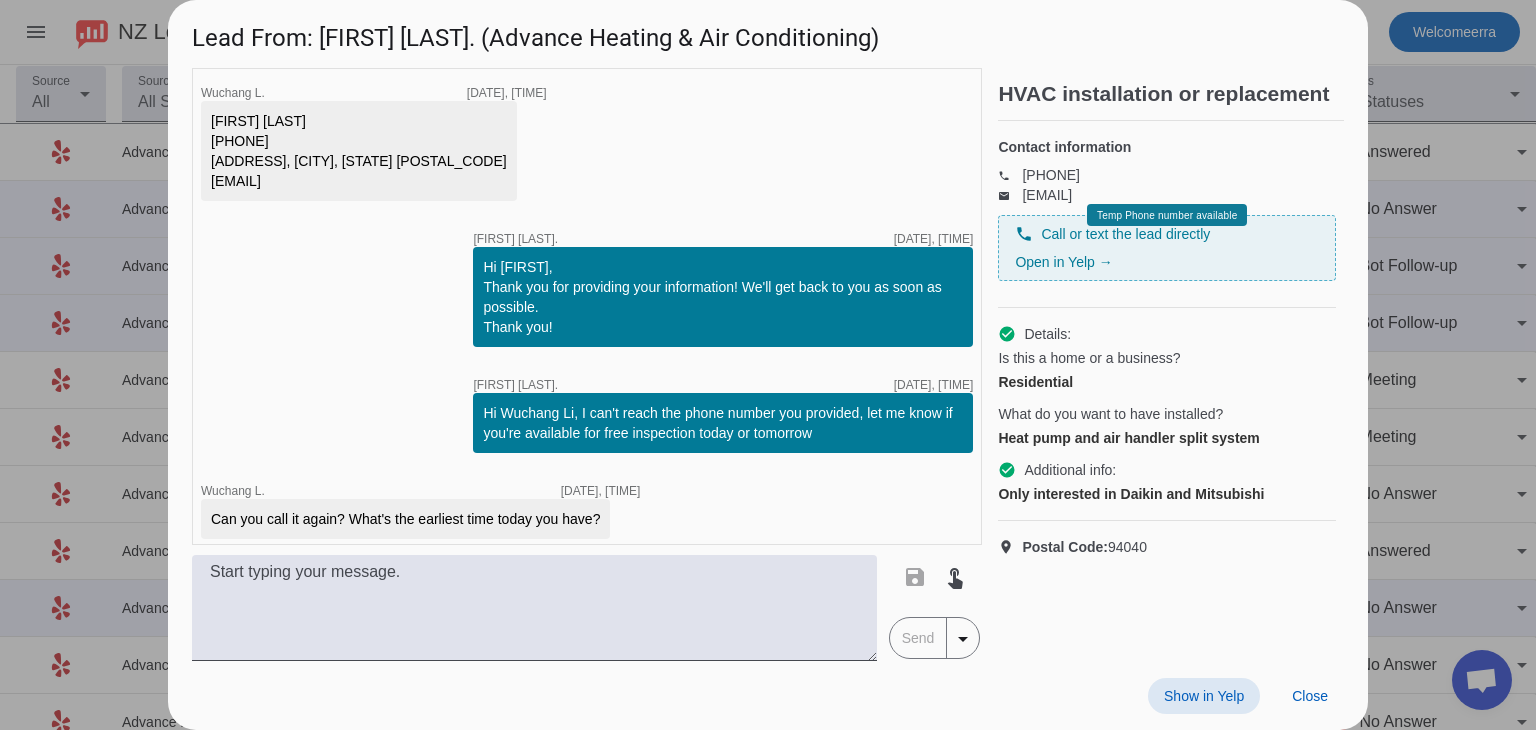 scroll, scrollTop: 175, scrollLeft: 0, axis: vertical 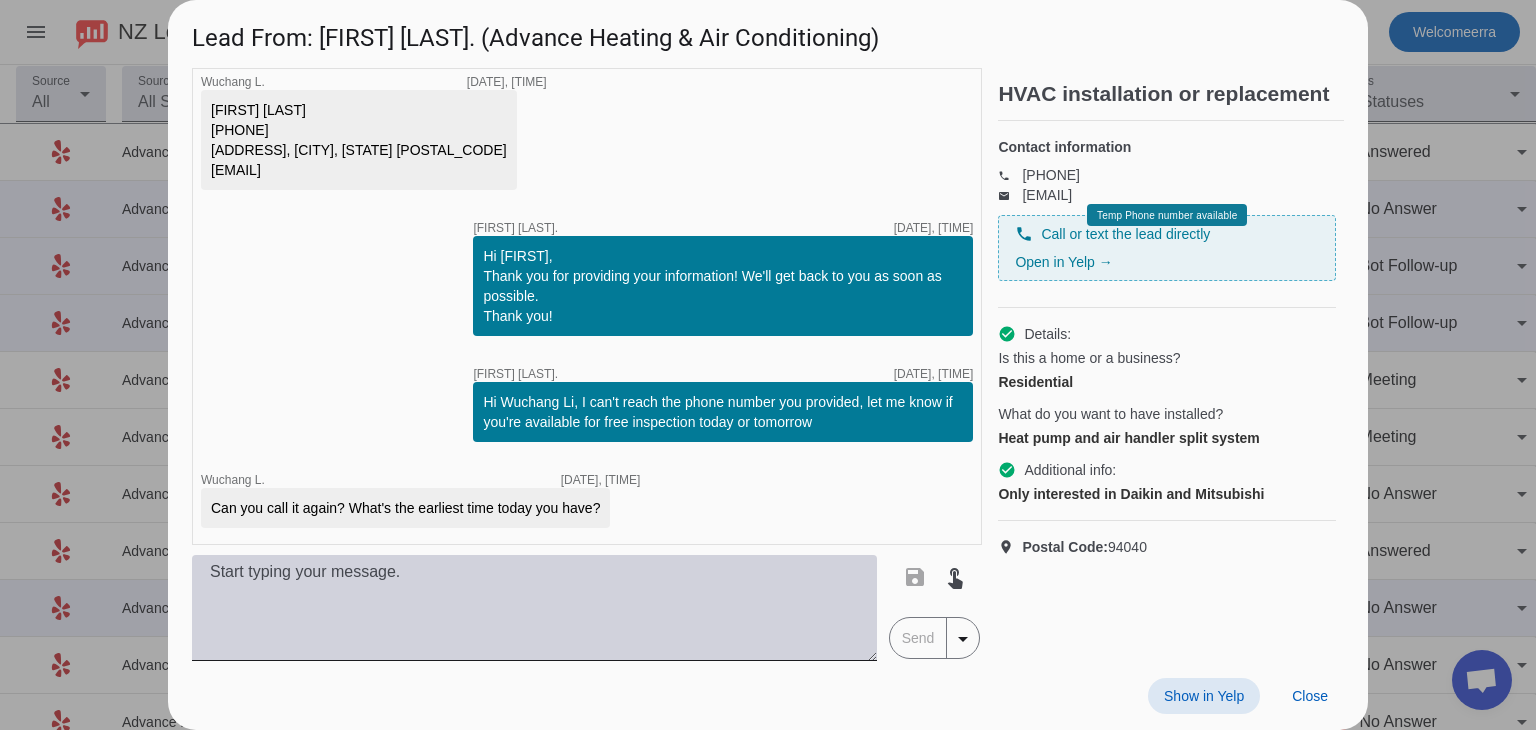 click at bounding box center (534, 608) 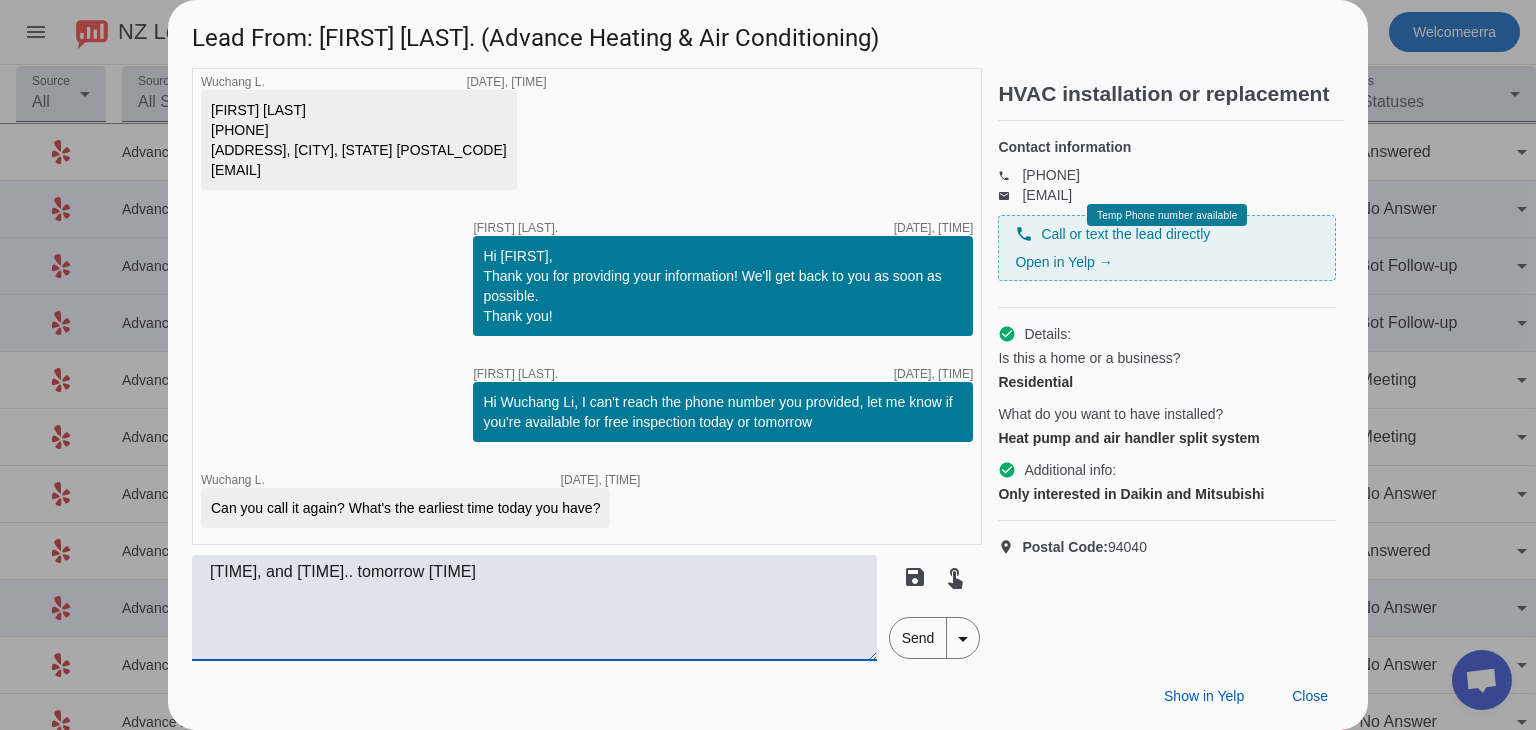 type on "[TIME], and [TIME].. tomorrow [TIME]" 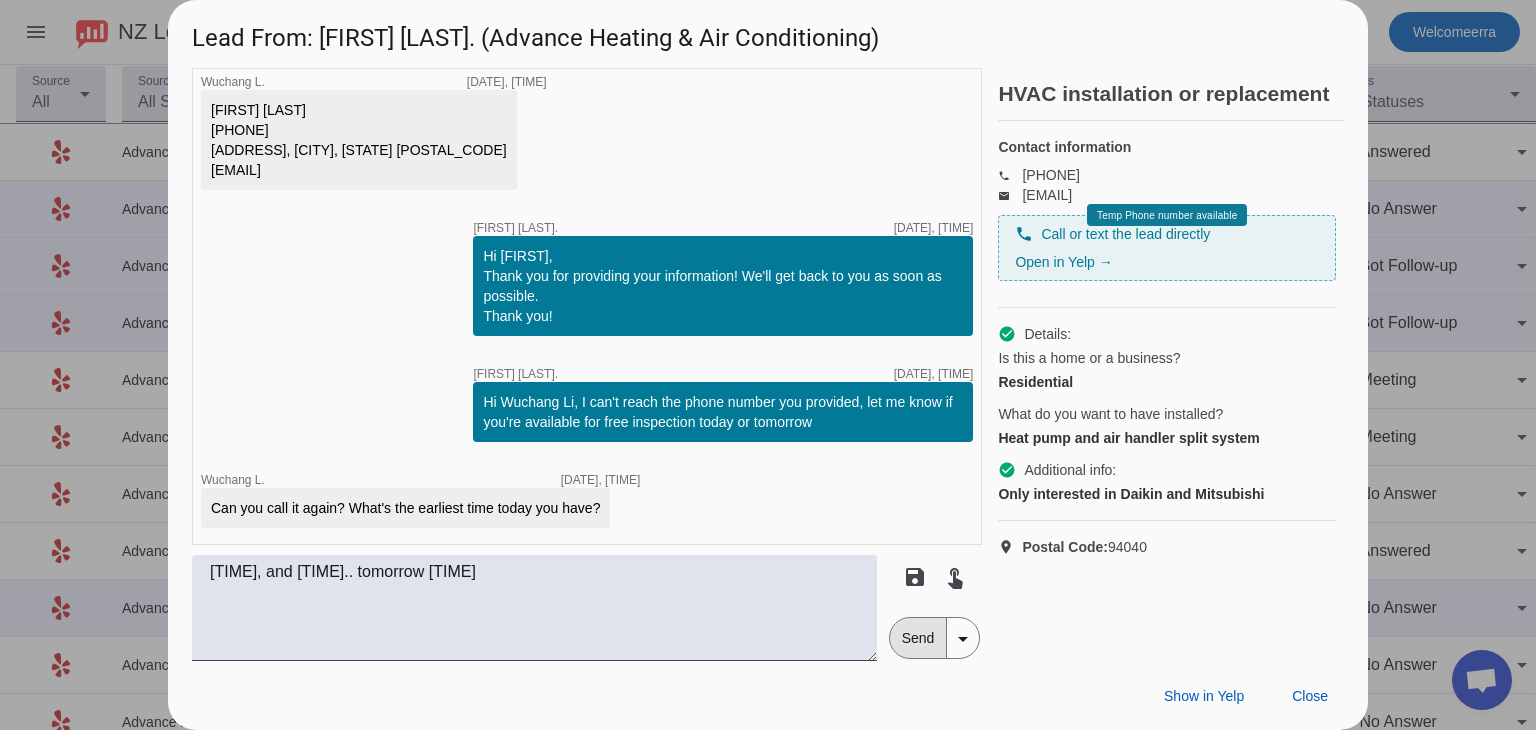 click on "Send" at bounding box center [918, 638] 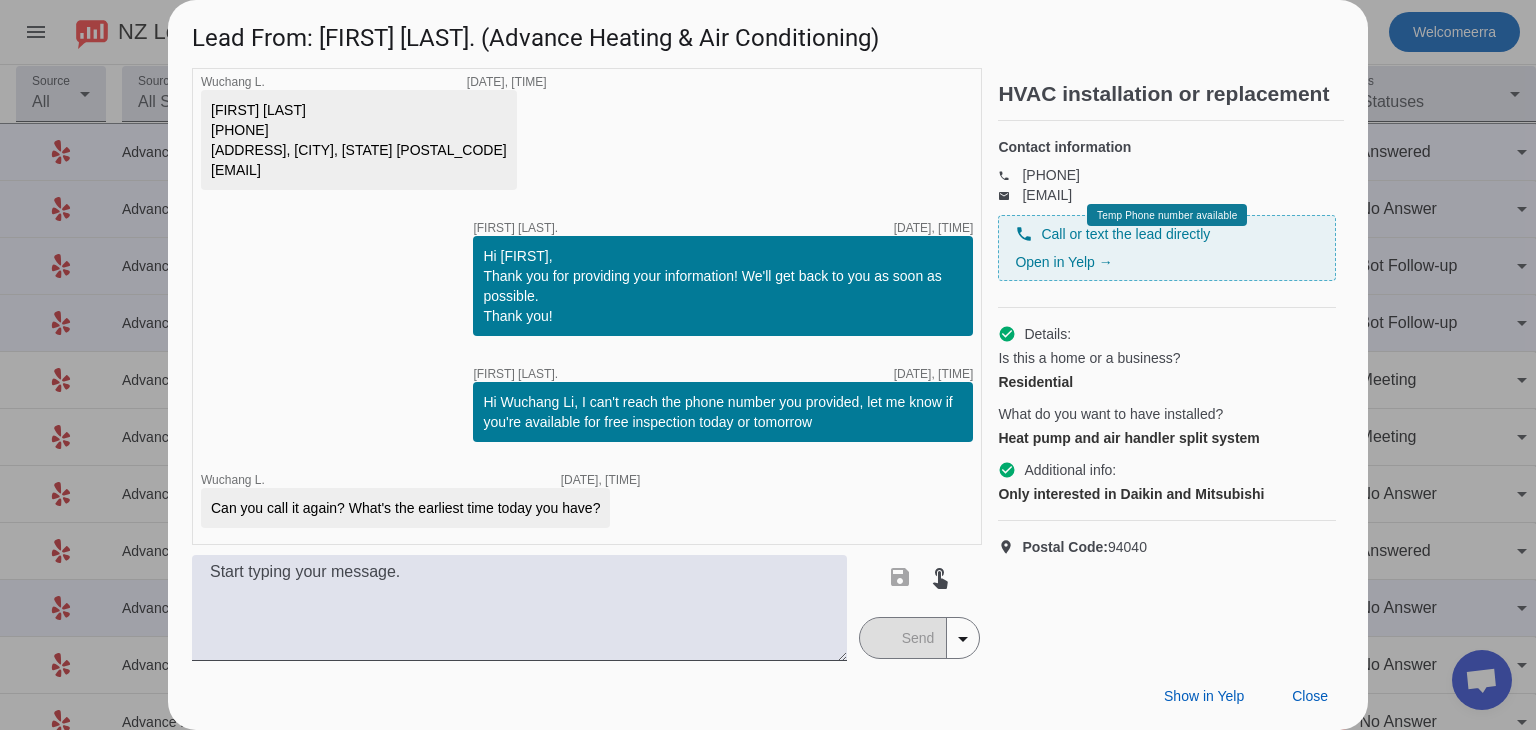 scroll, scrollTop: 260, scrollLeft: 0, axis: vertical 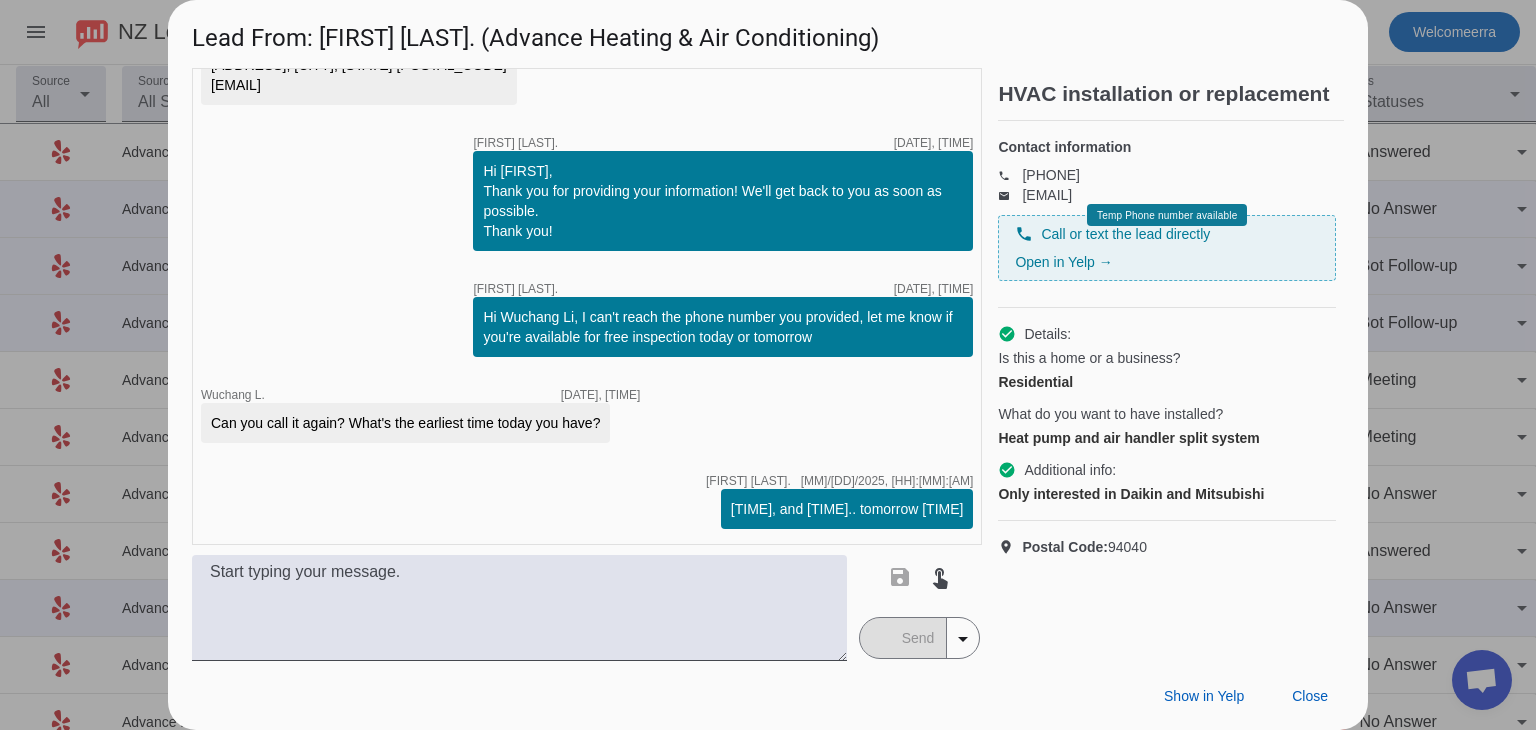 click on "Show in Yelp  Close" at bounding box center [768, 695] 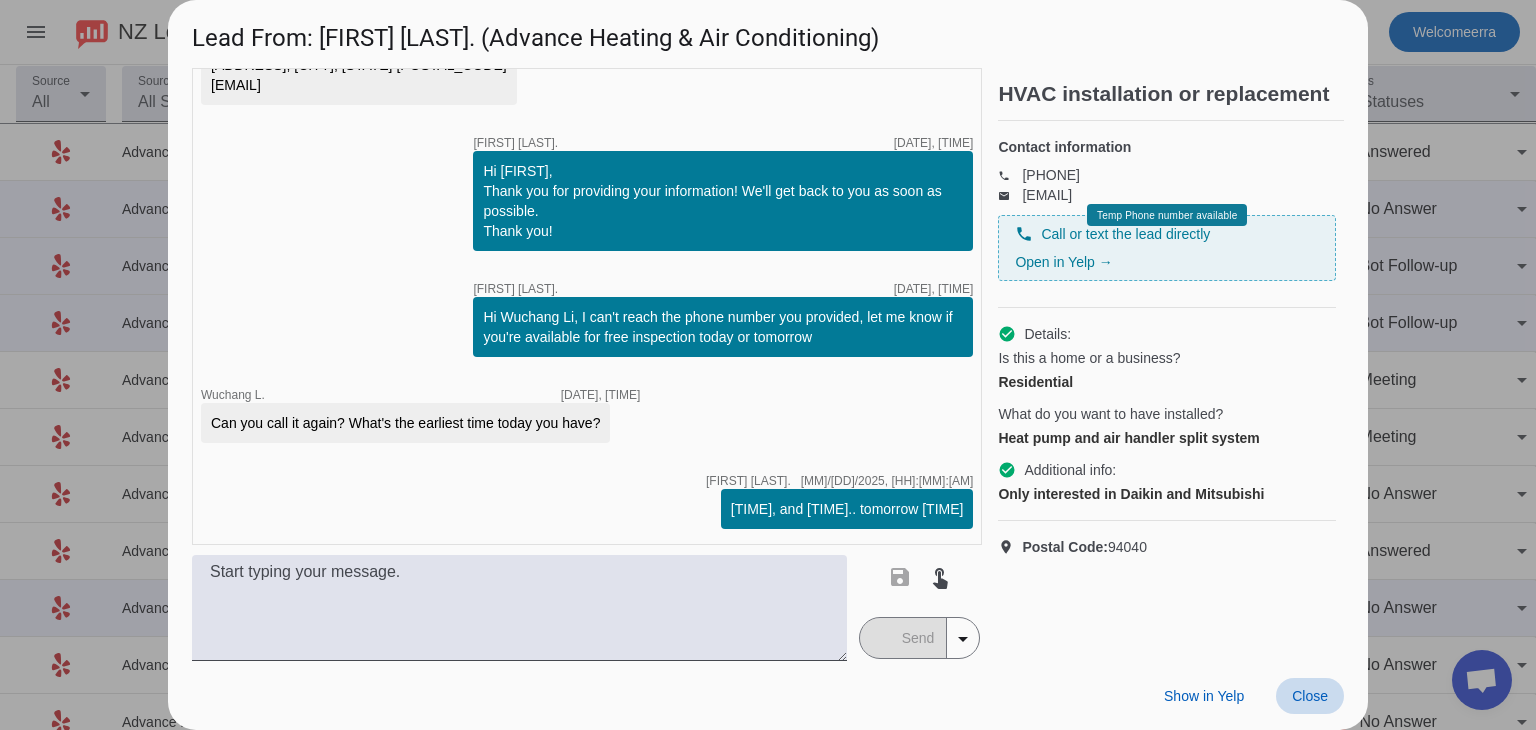 click on "Close" at bounding box center (1310, 696) 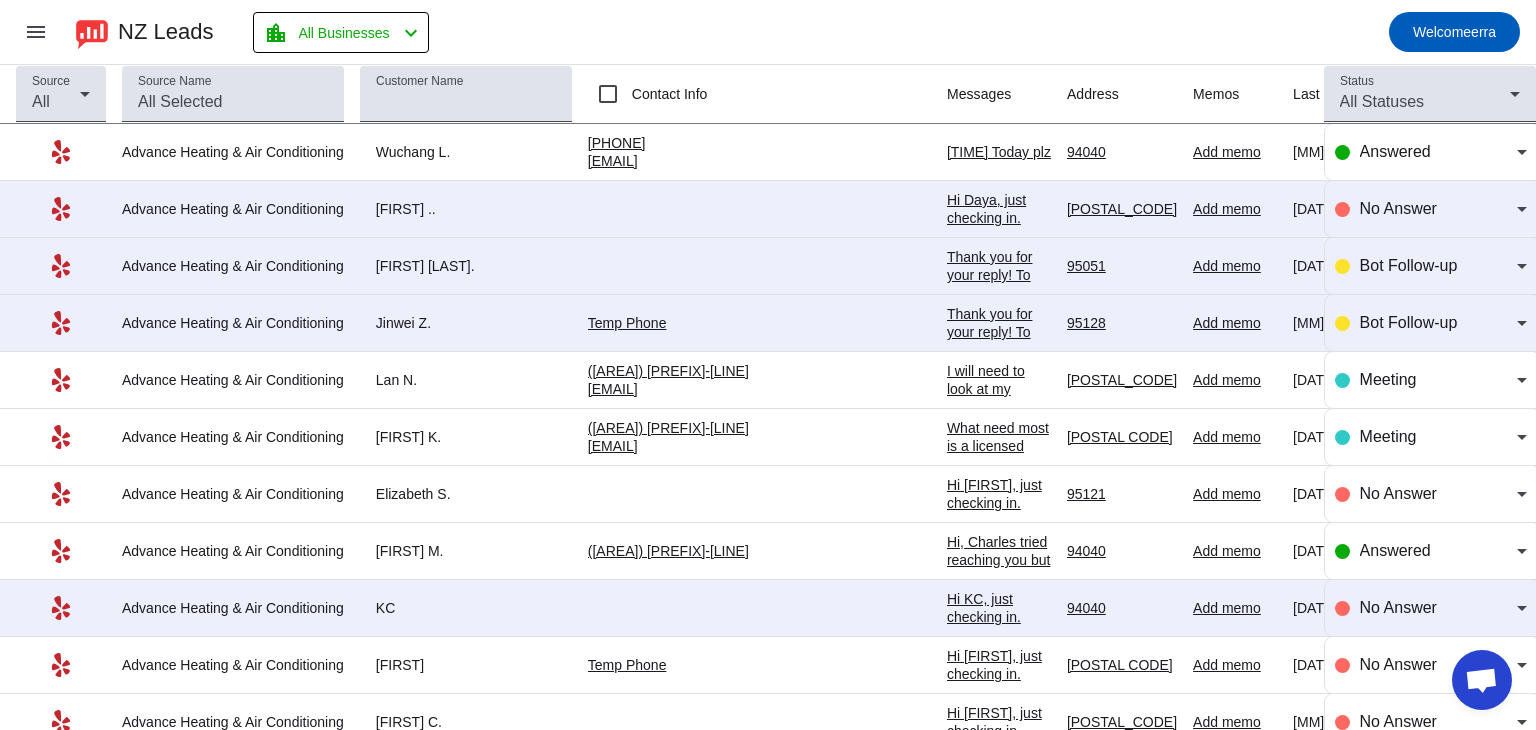 click on "11-1 Today plz   [MM]/[DD]/2025, [HH]:[MM]:[AM]" 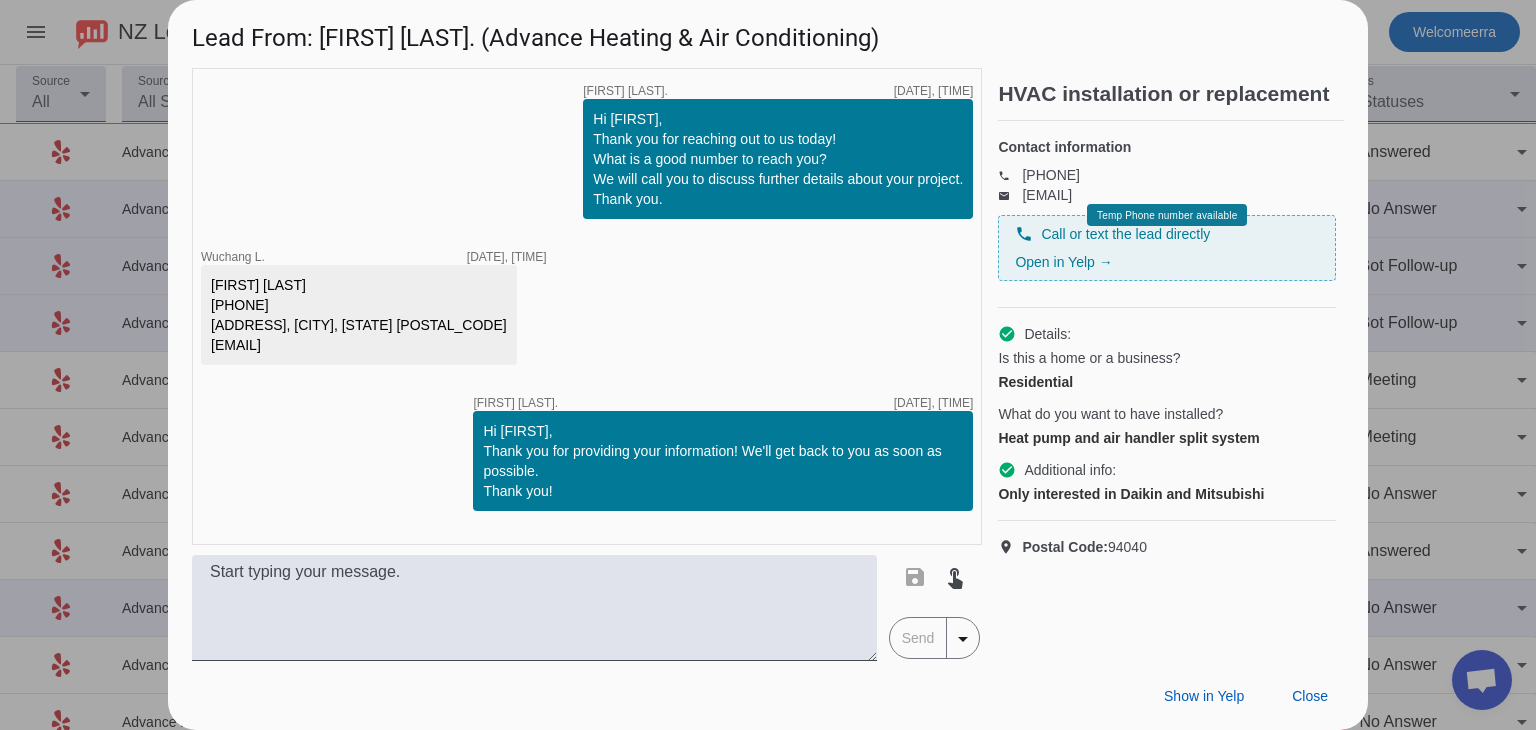 scroll, scrollTop: 347, scrollLeft: 0, axis: vertical 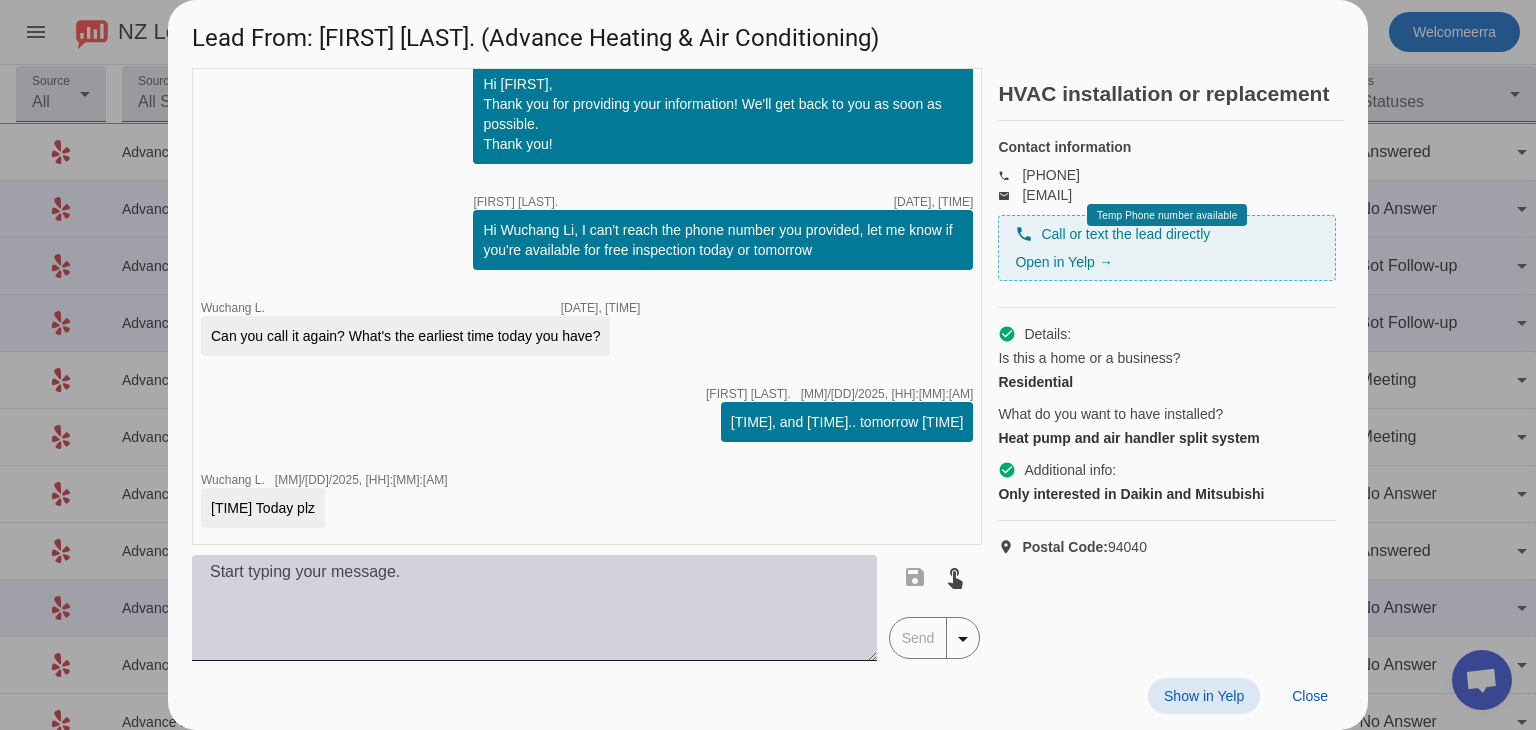 click at bounding box center [534, 608] 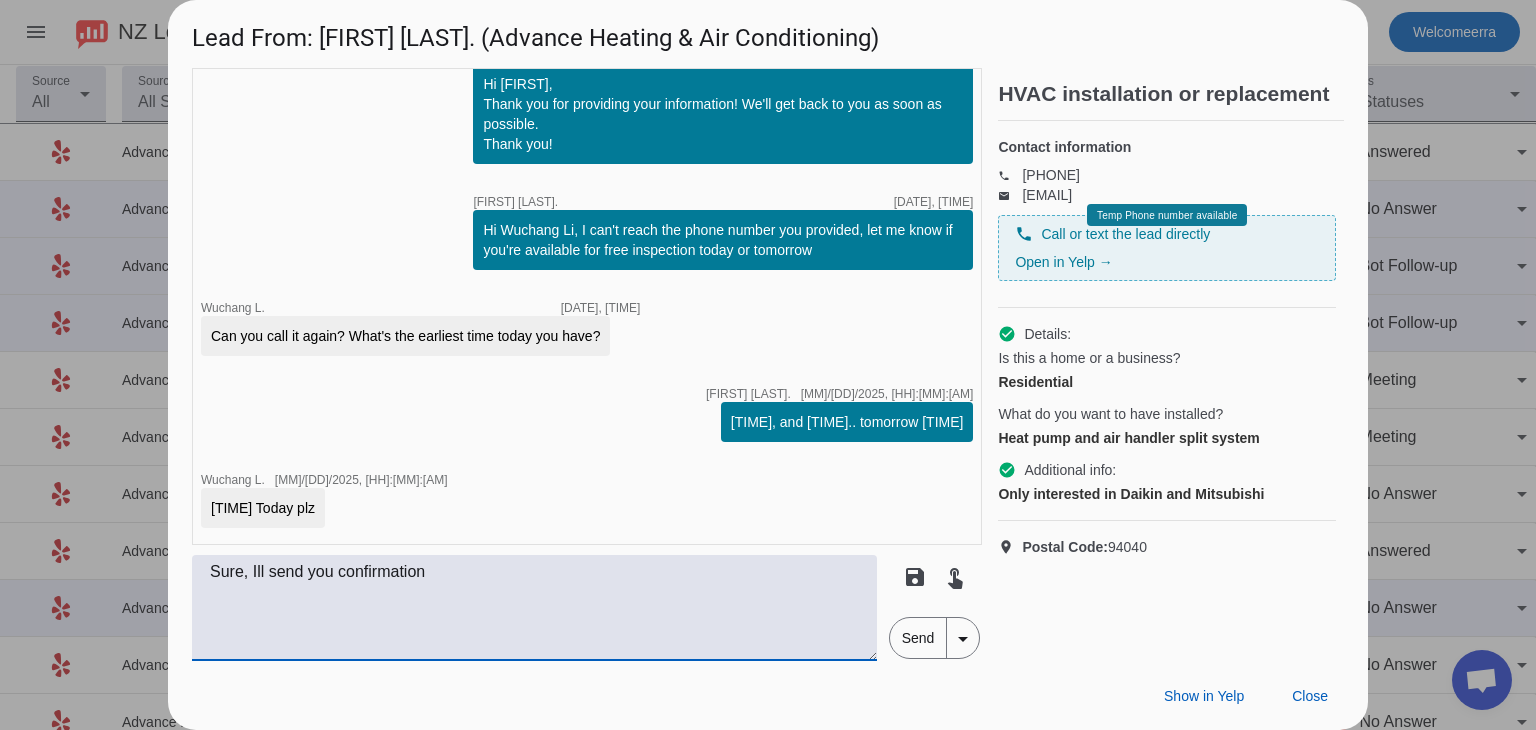 type on "Sure, Ill send you confirmation" 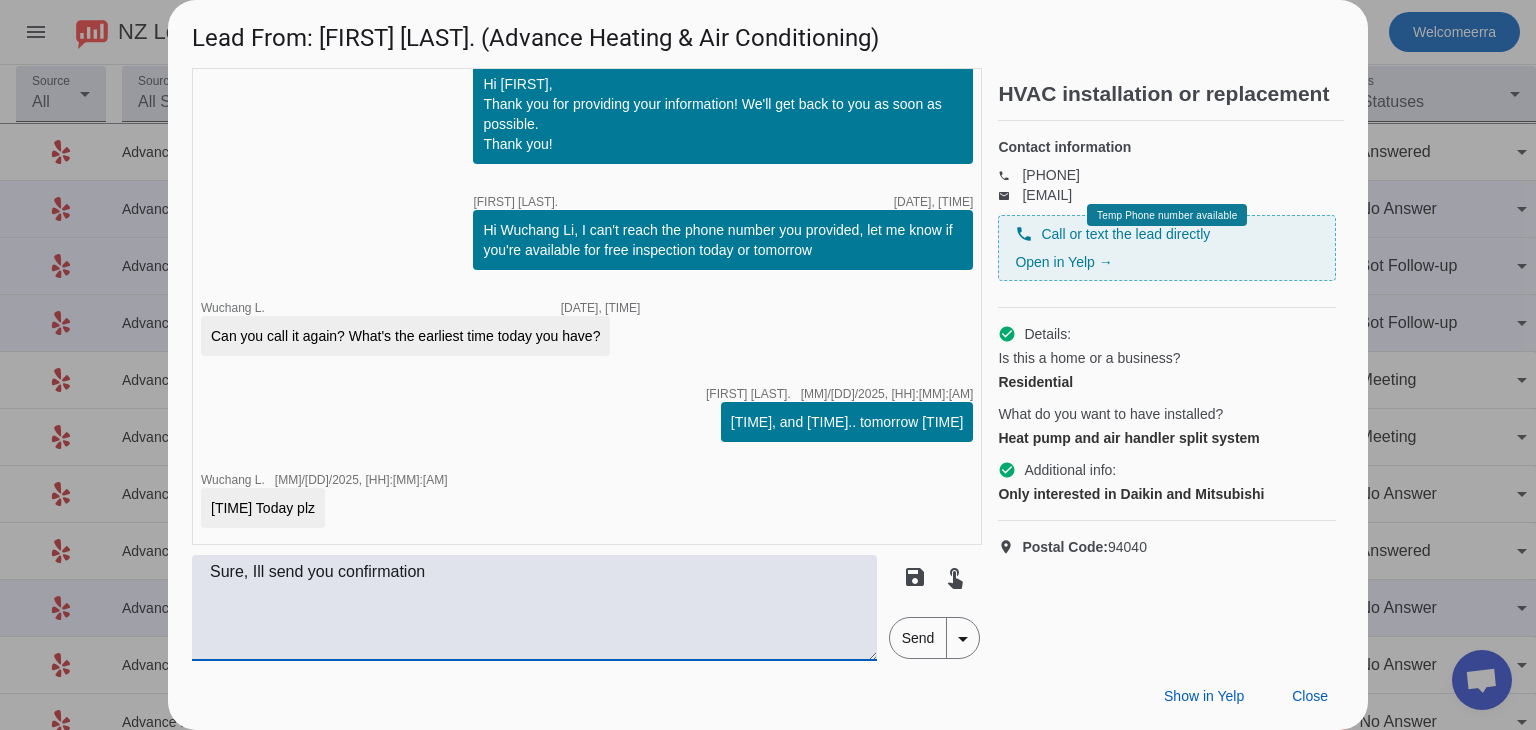 scroll, scrollTop: 0, scrollLeft: 0, axis: both 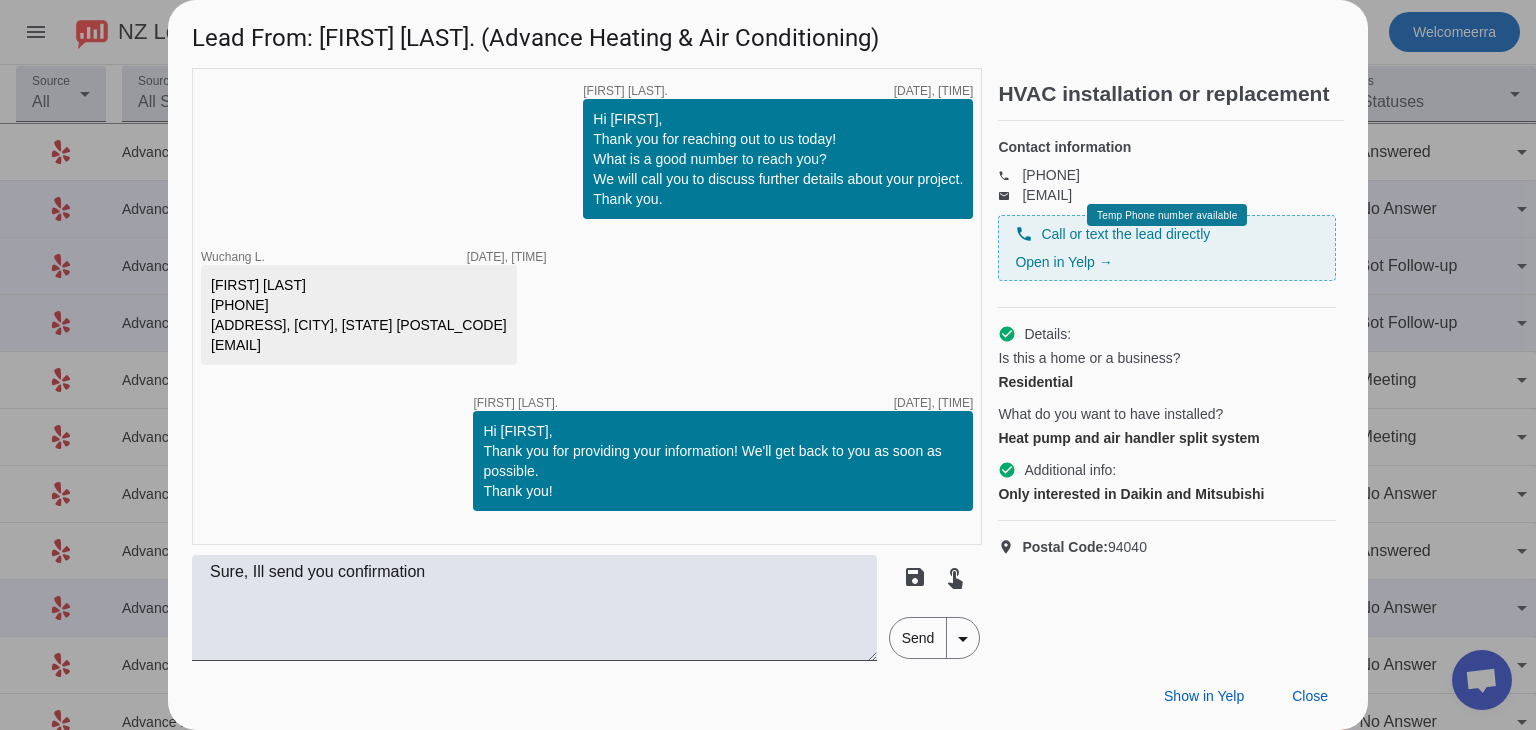drag, startPoint x: 215, startPoint y: 285, endPoint x: 405, endPoint y: 351, distance: 201.13676 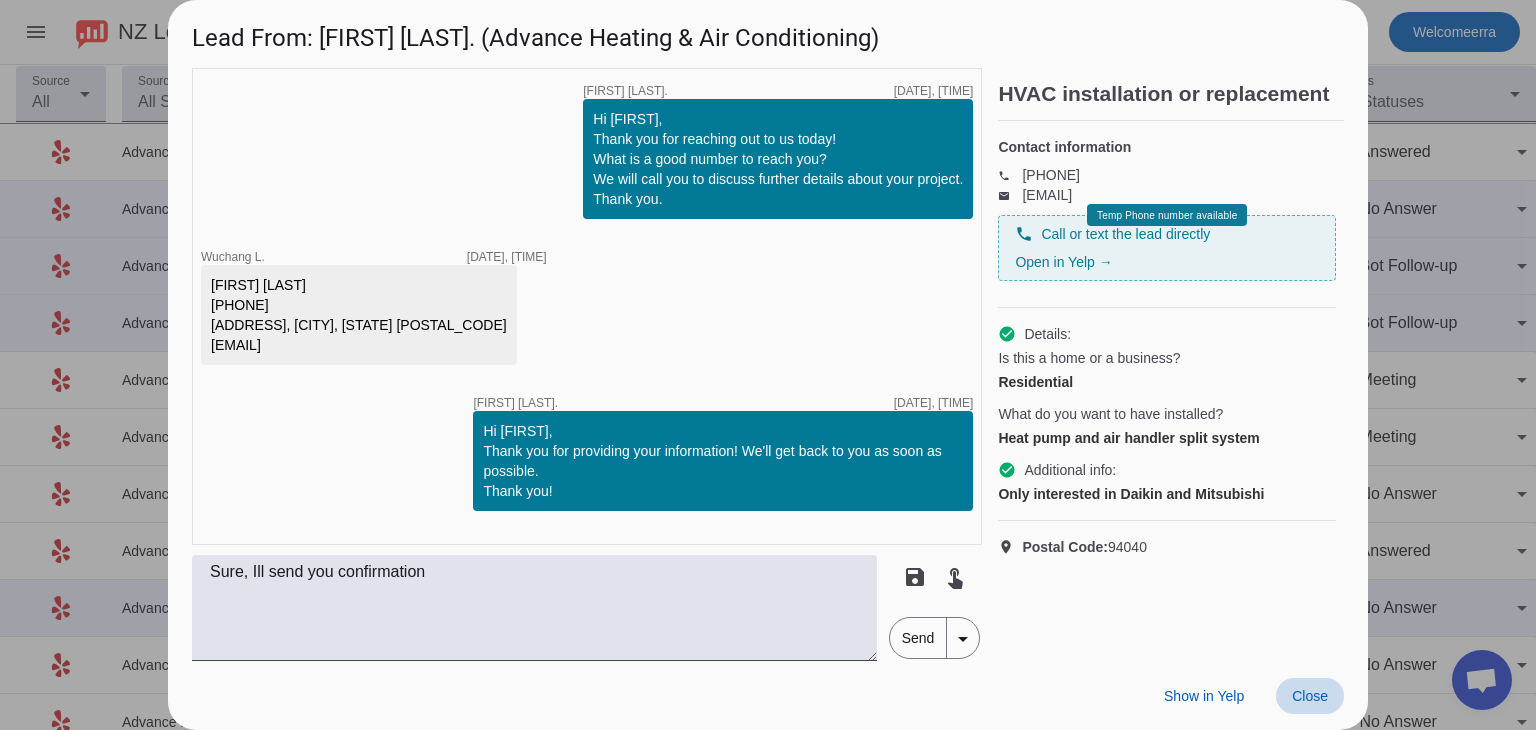 click at bounding box center [1310, 696] 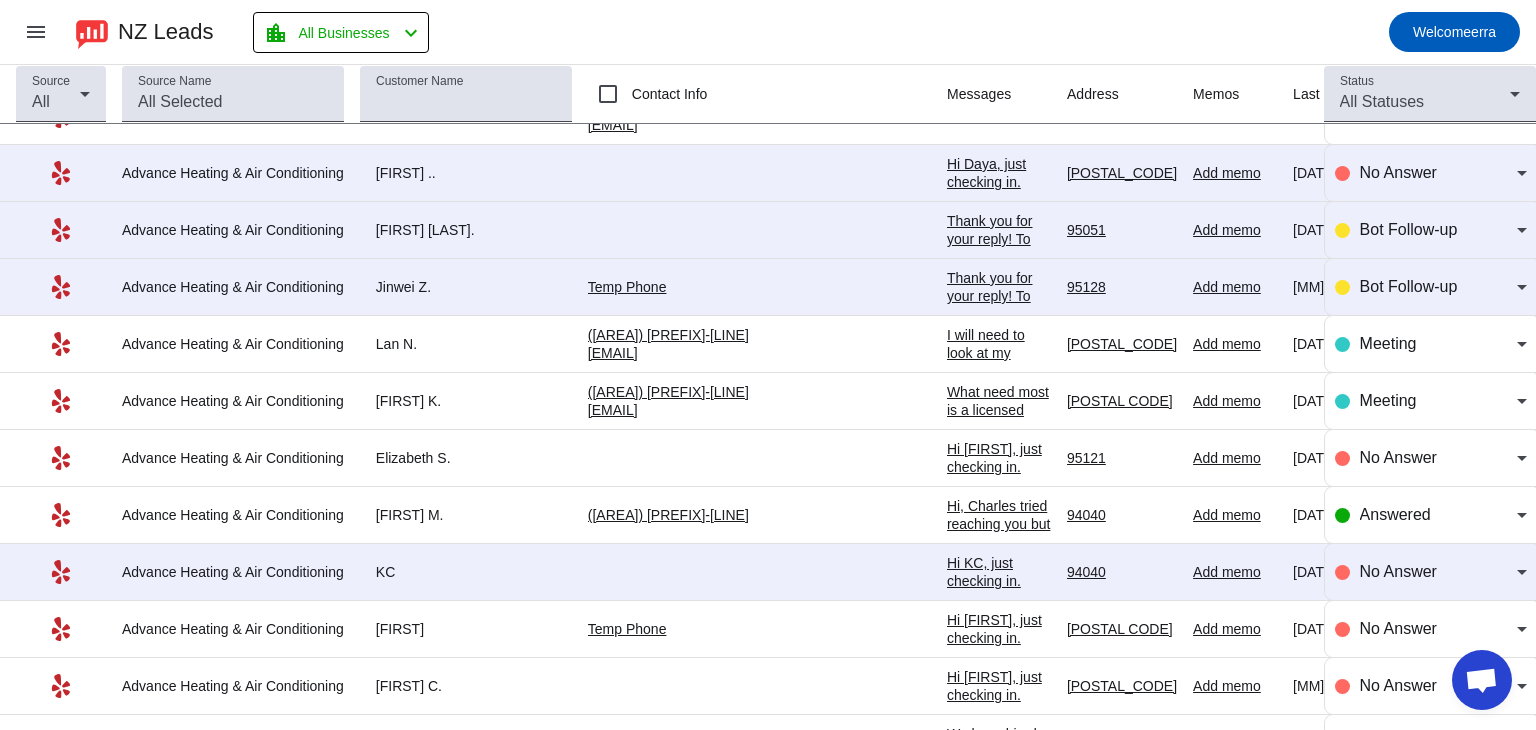 scroll, scrollTop: 0, scrollLeft: 0, axis: both 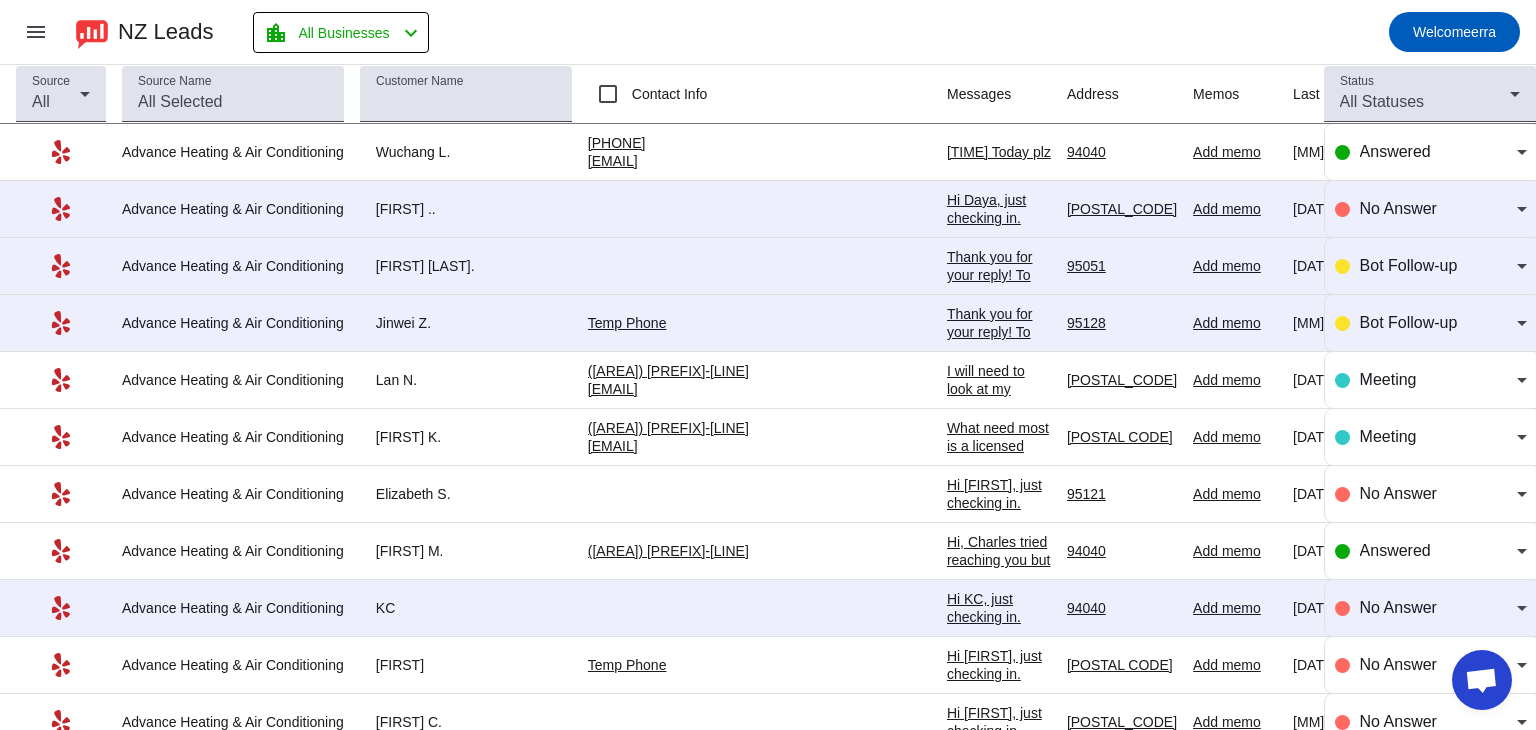 click on "[TIME] Today plz" 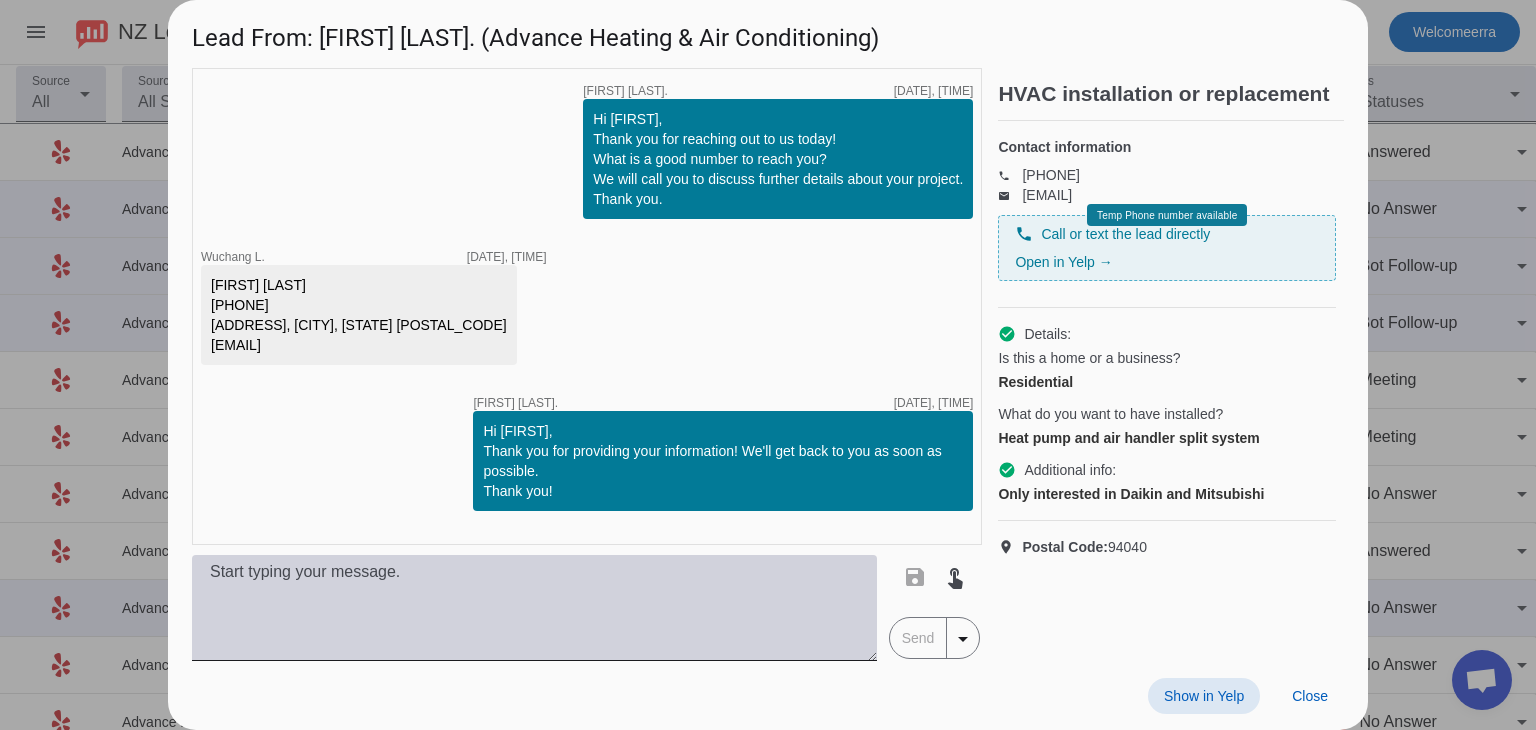scroll, scrollTop: 347, scrollLeft: 0, axis: vertical 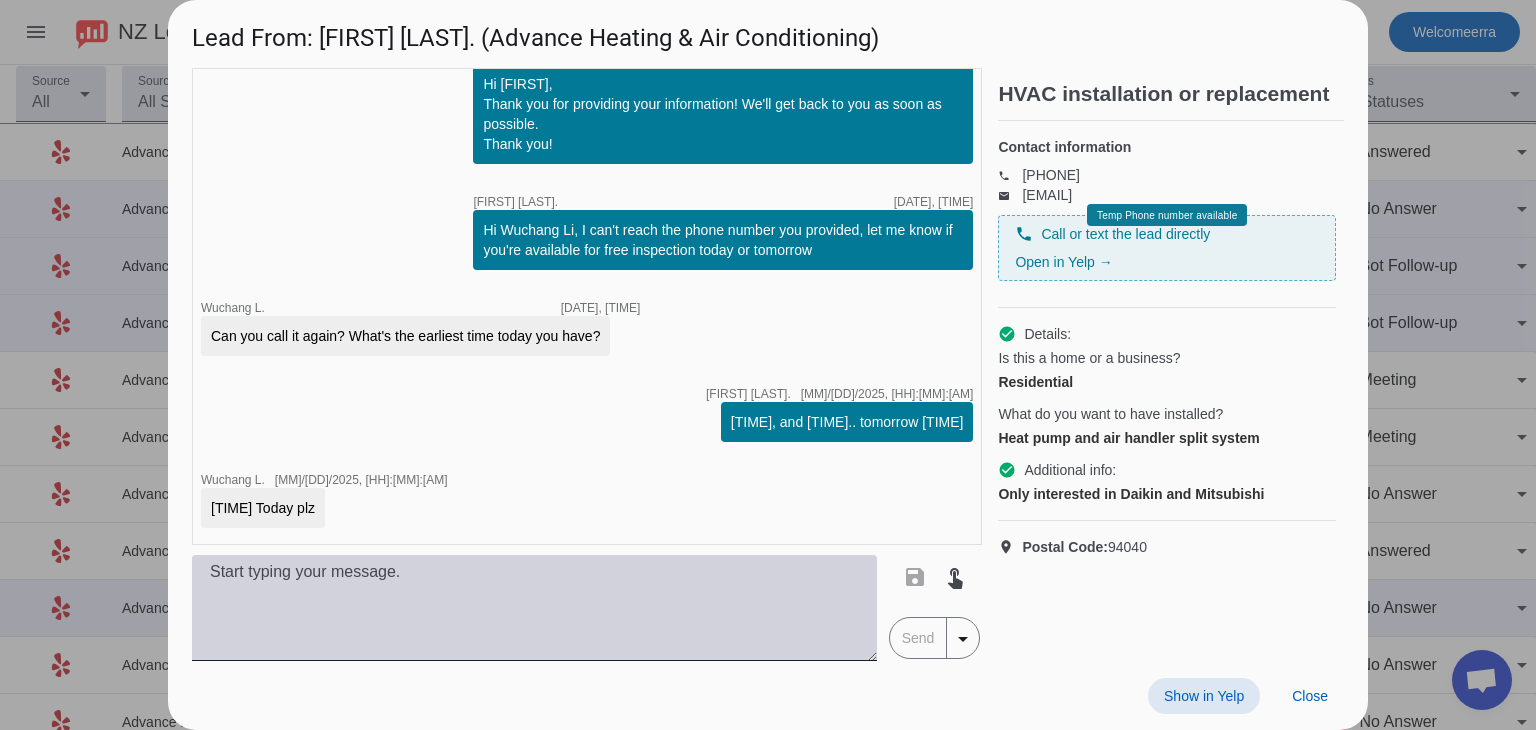 click at bounding box center [534, 608] 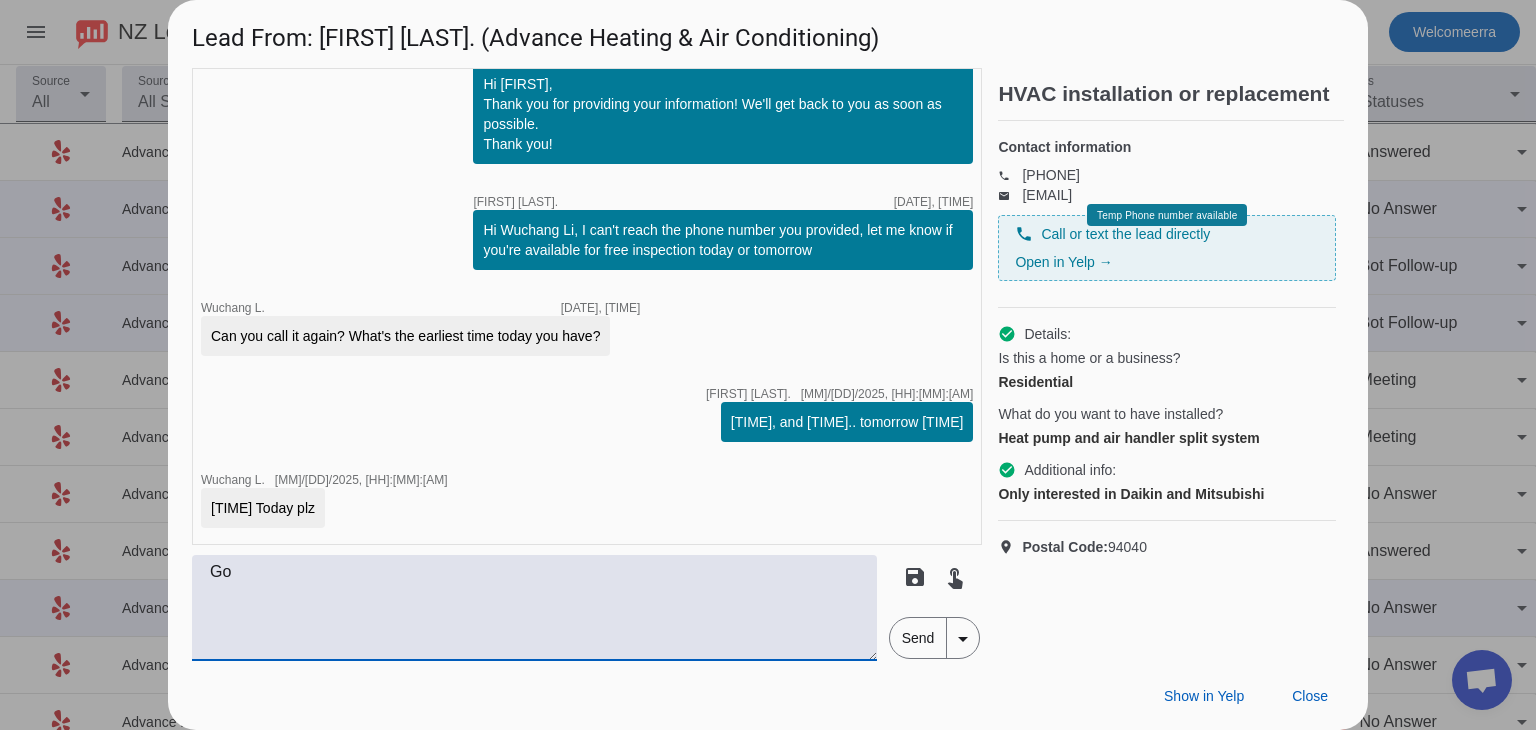 type on "G" 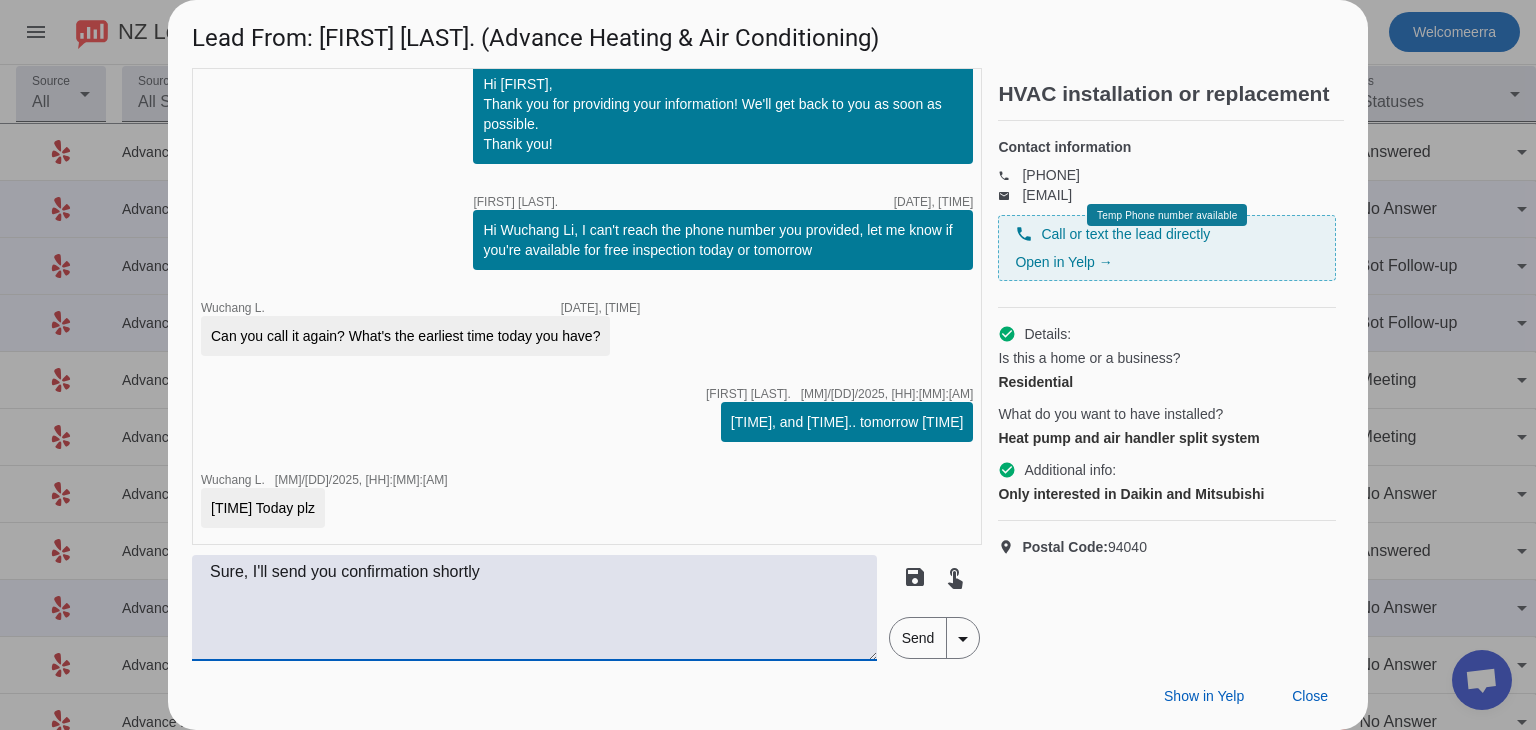 type on "Sure, I'll send you confirmation shortly" 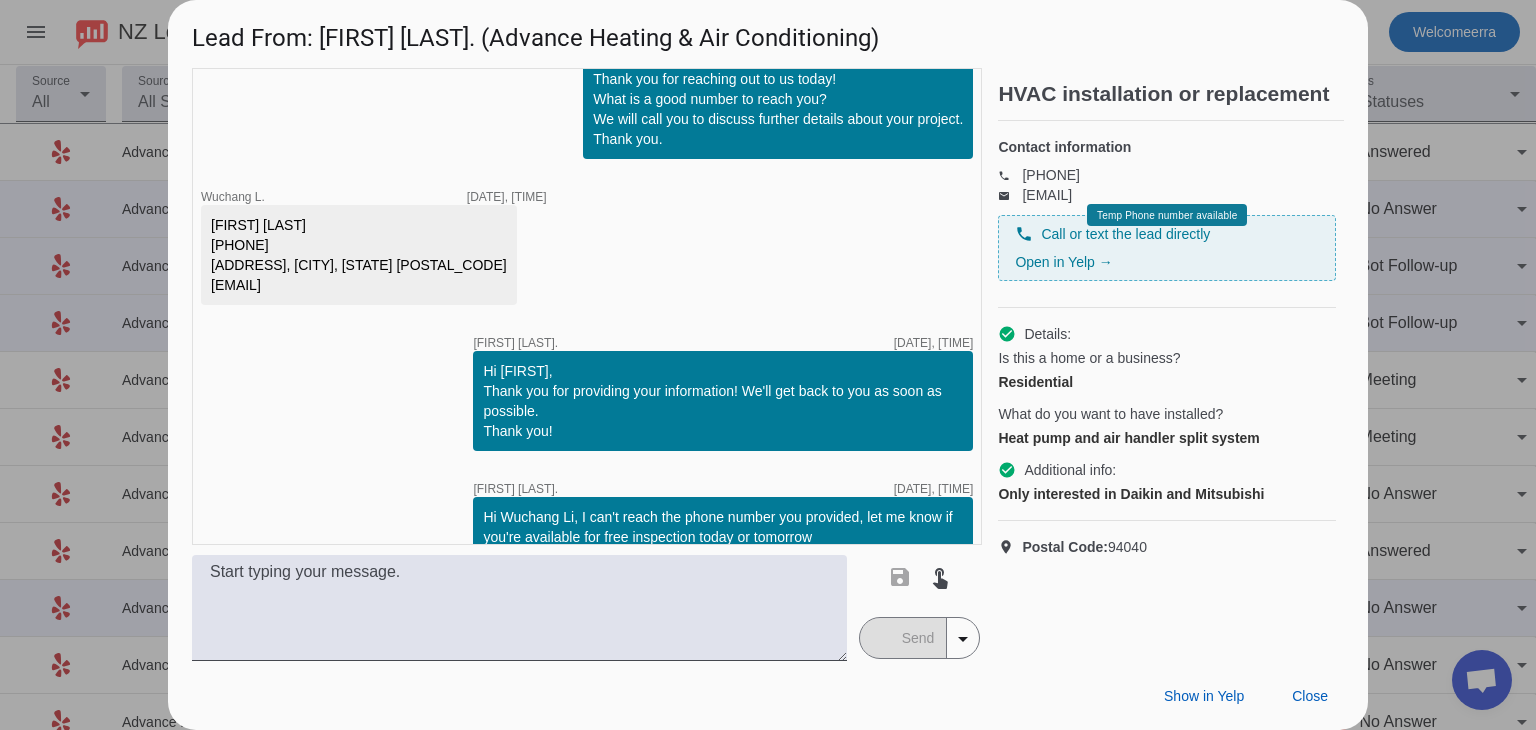 scroll, scrollTop: 23, scrollLeft: 0, axis: vertical 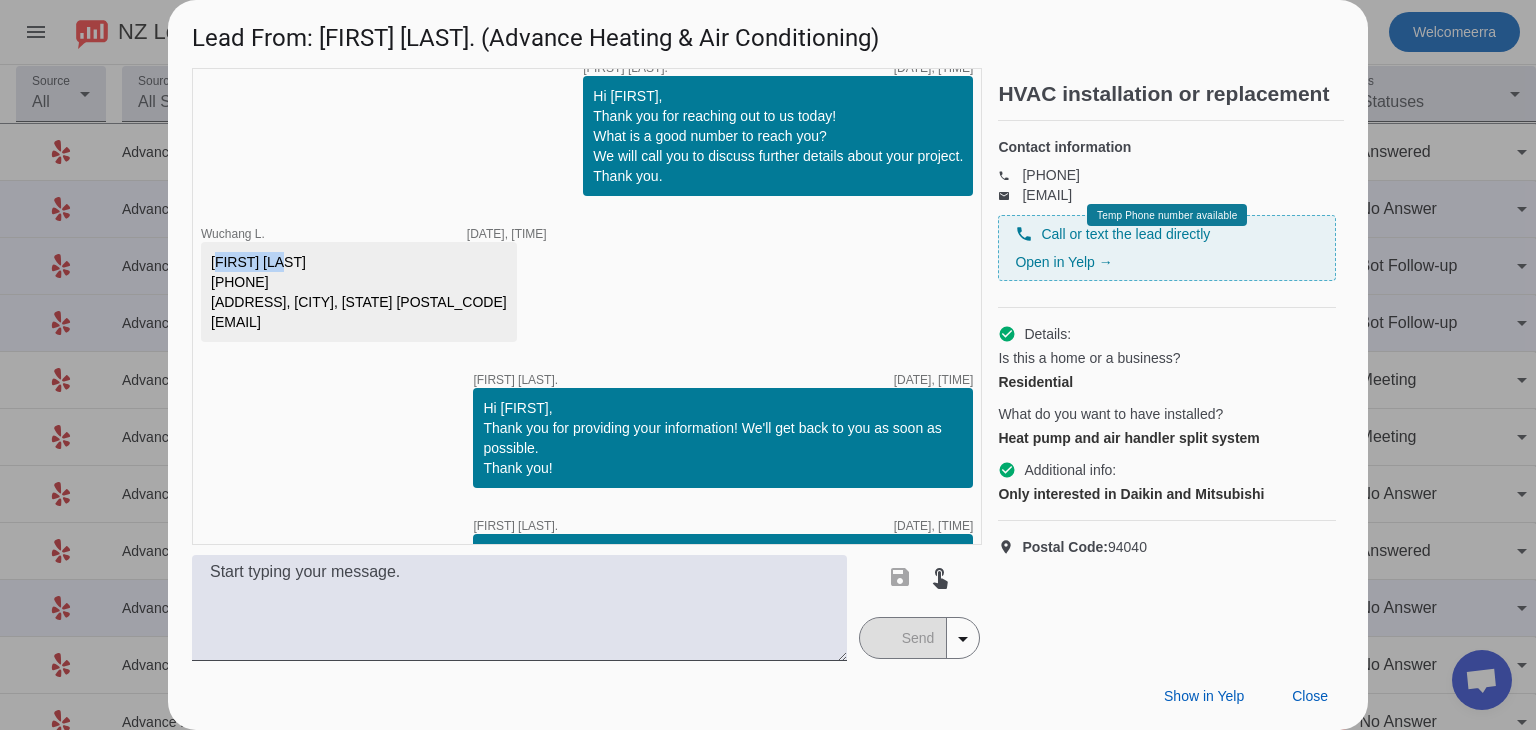 drag, startPoint x: 208, startPoint y: 256, endPoint x: 333, endPoint y: 263, distance: 125.19585 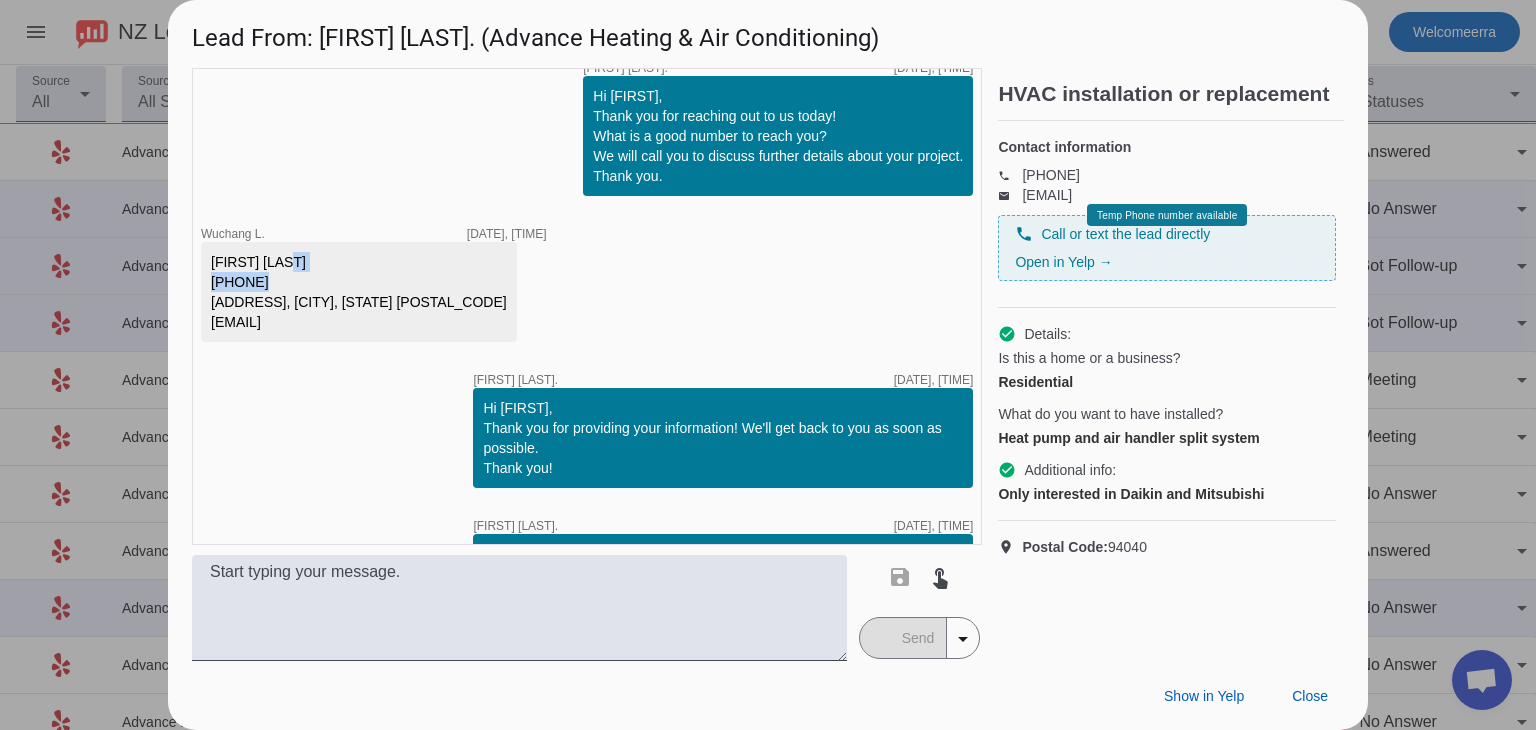 drag, startPoint x: 214, startPoint y: 277, endPoint x: 321, endPoint y: 277, distance: 107 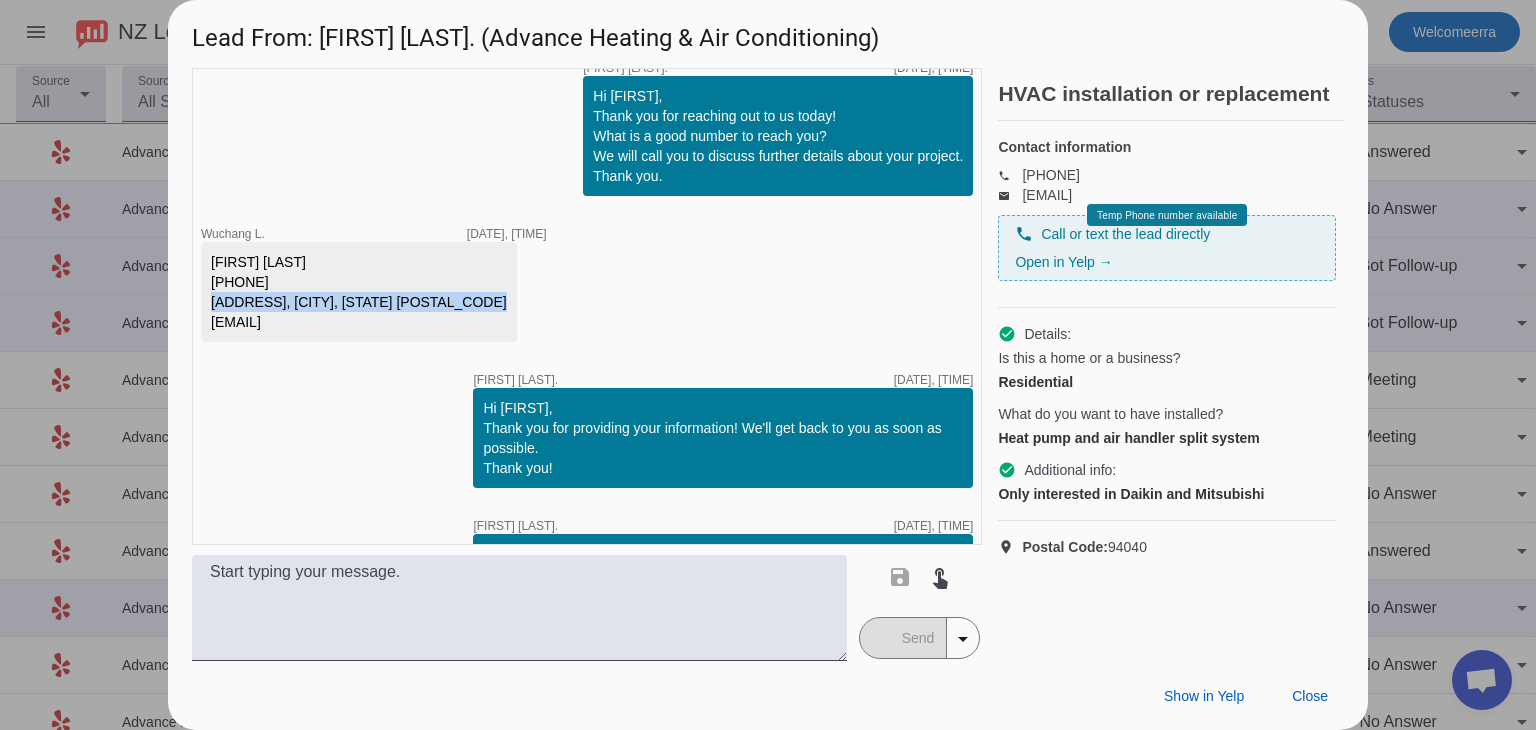 drag, startPoint x: 208, startPoint y: 297, endPoint x: 576, endPoint y: 311, distance: 368.2662 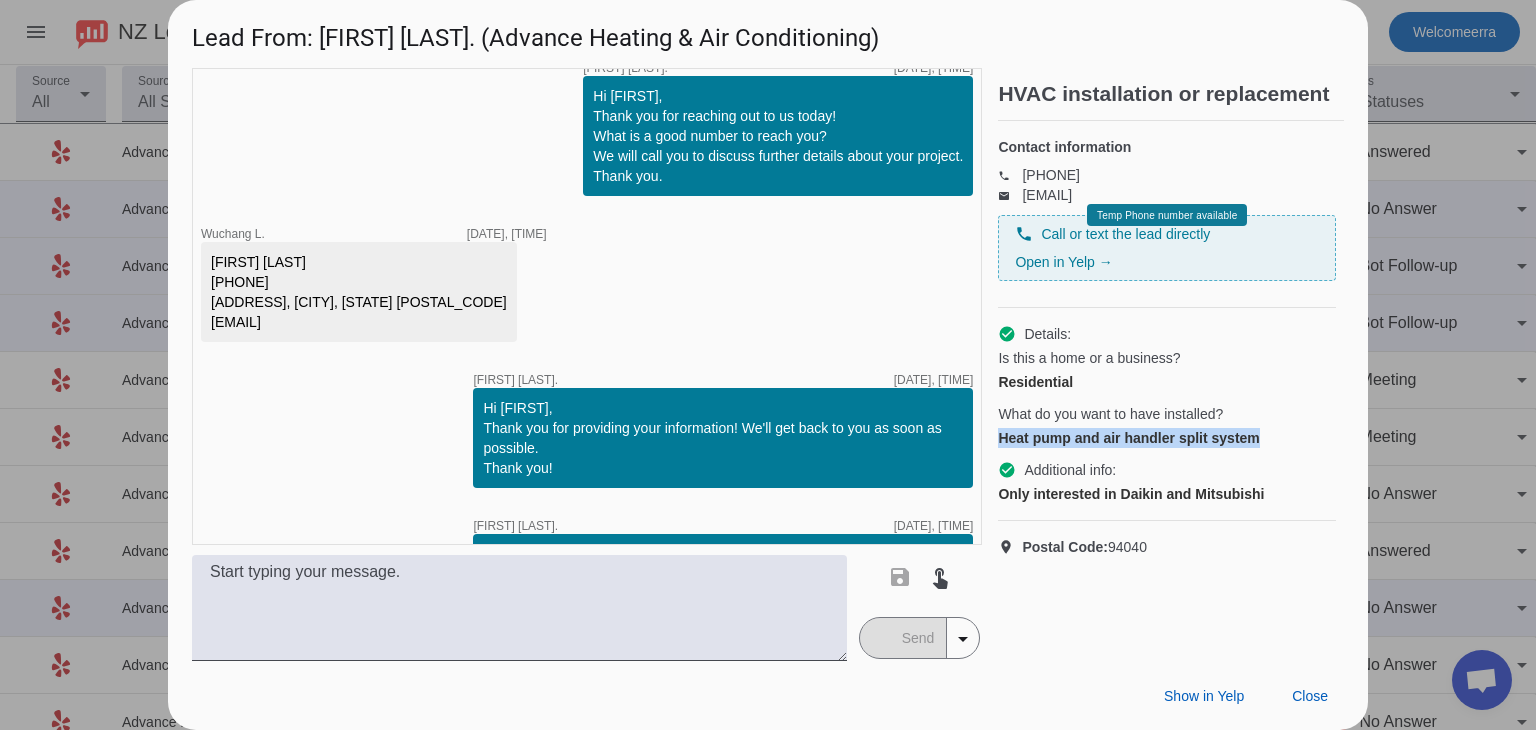 drag, startPoint x: 1001, startPoint y: 434, endPoint x: 1317, endPoint y: 441, distance: 316.0775 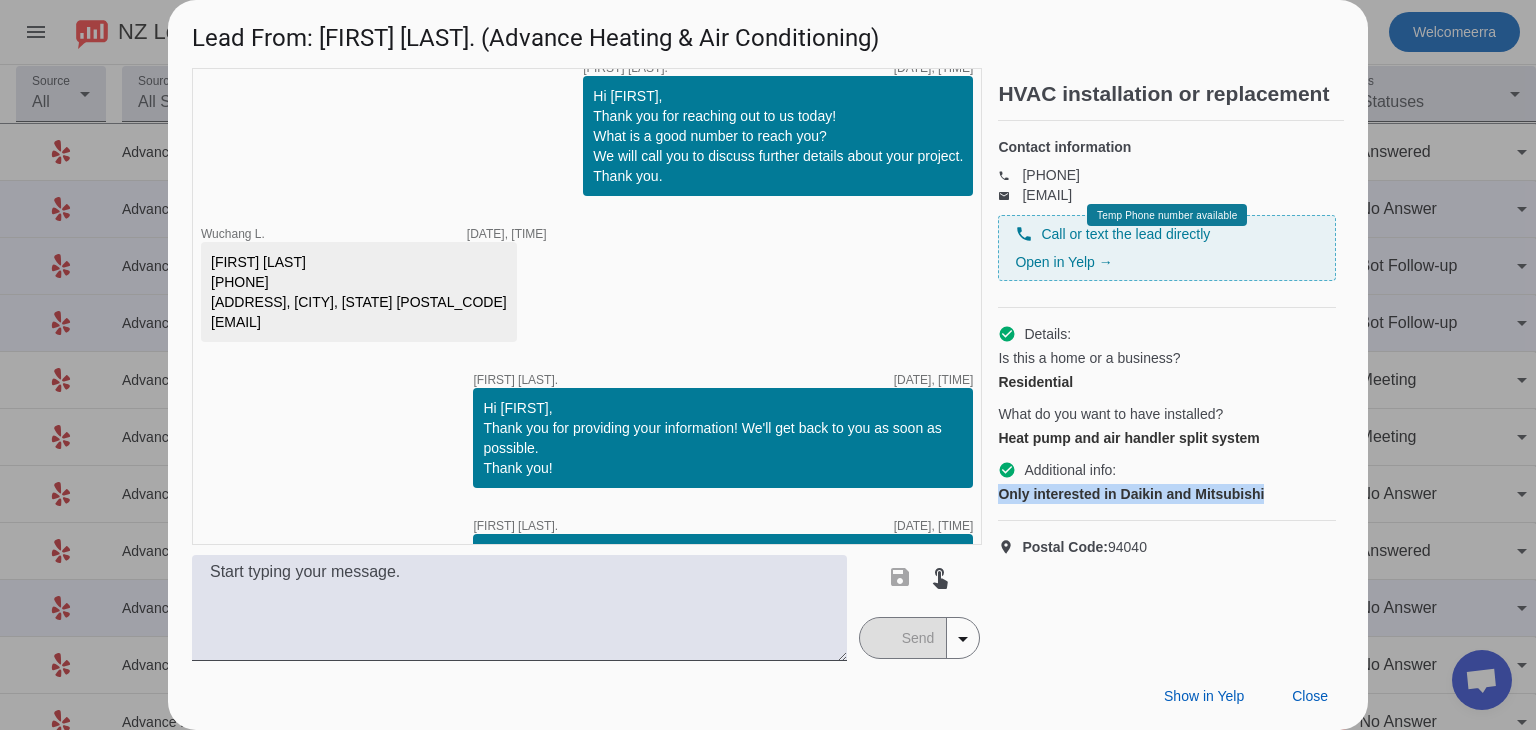 drag, startPoint x: 995, startPoint y: 488, endPoint x: 1322, endPoint y: 515, distance: 328.1128 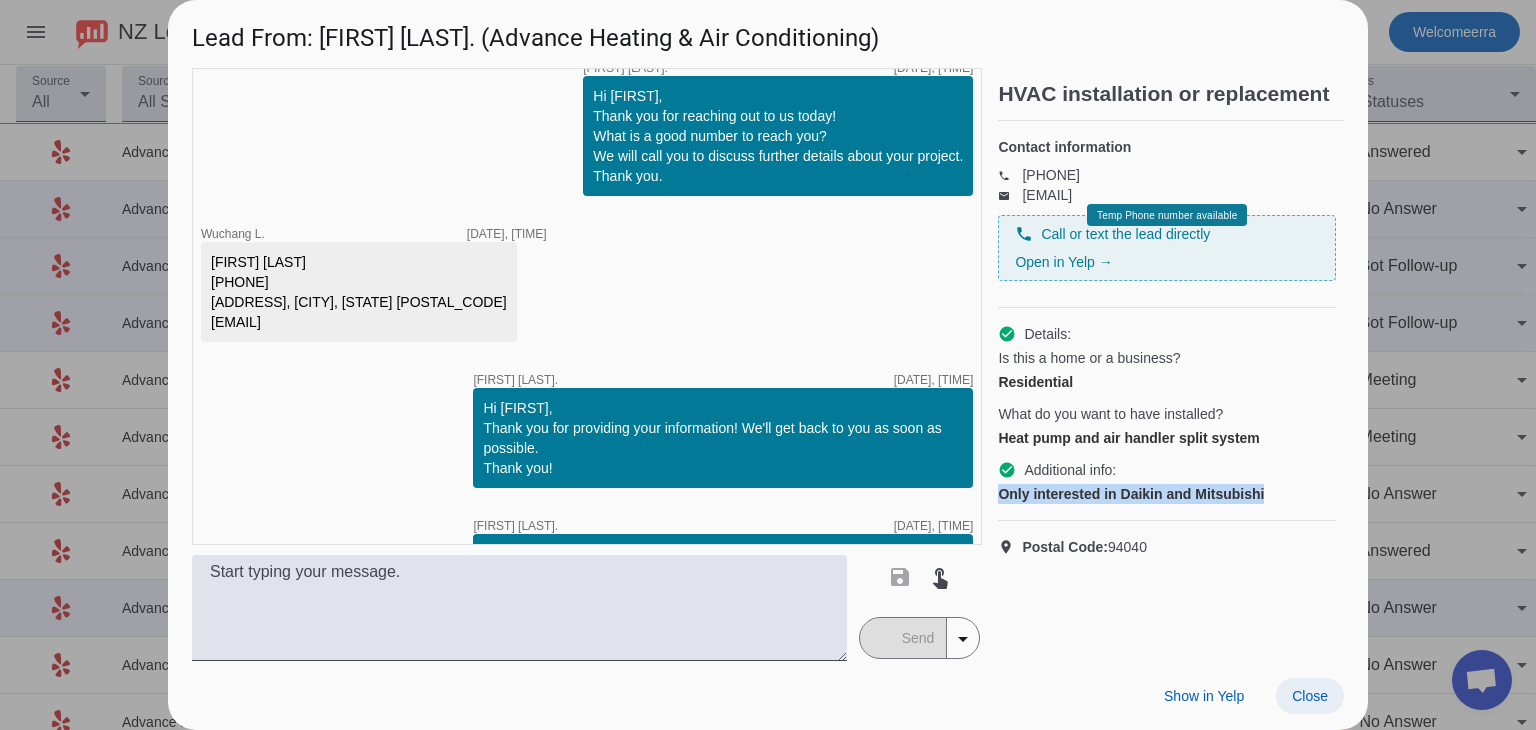 click at bounding box center (1310, 696) 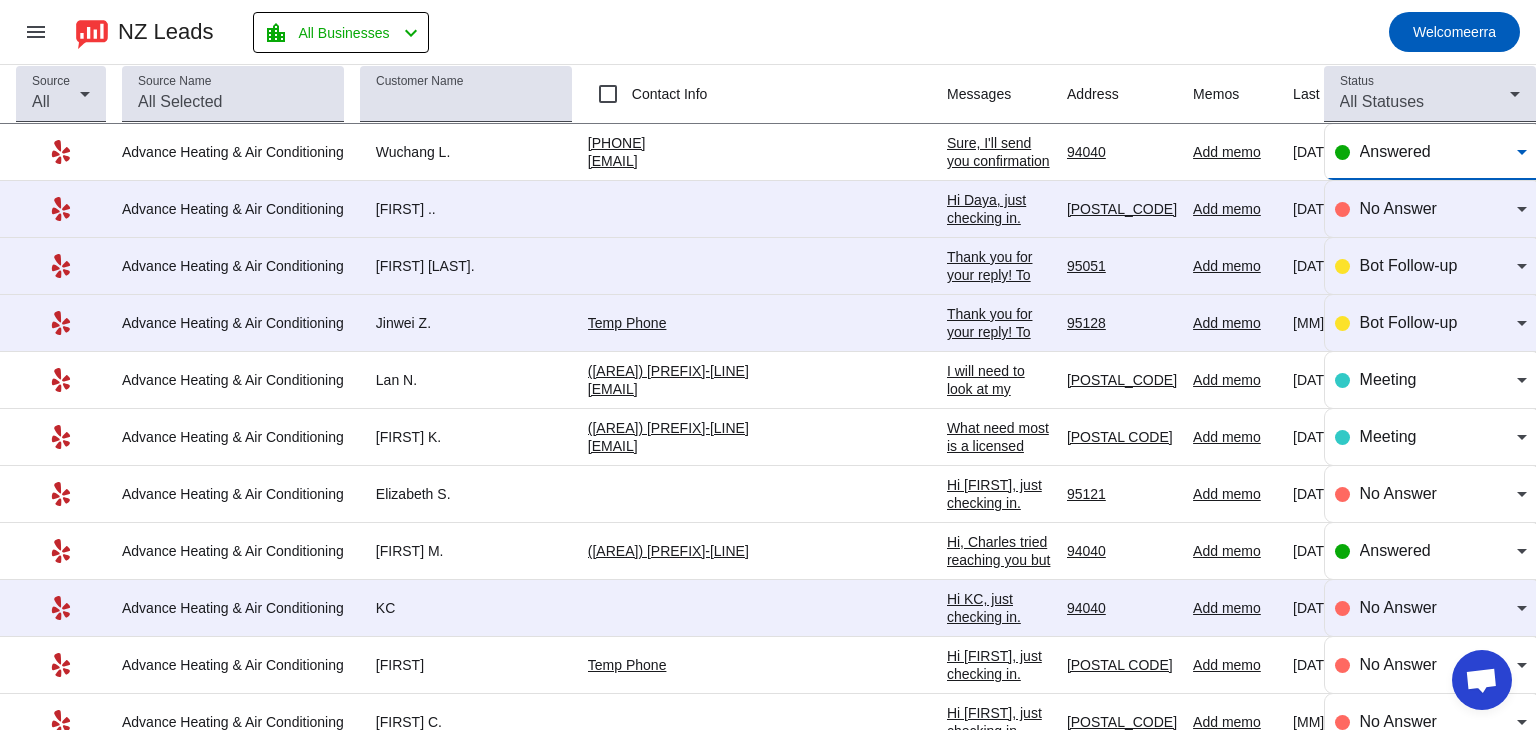 click on "Answered" at bounding box center (1438, 152) 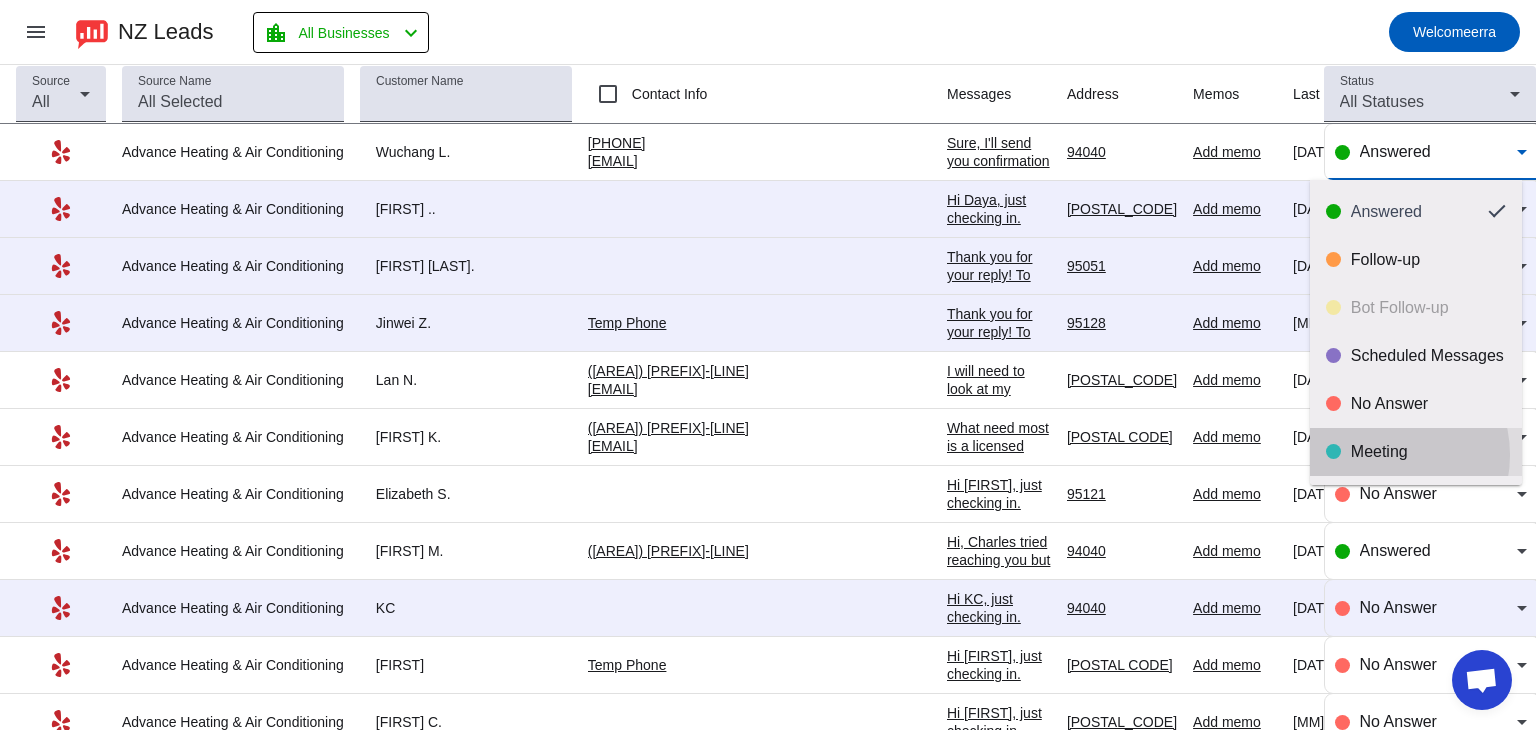 click on "Meeting" at bounding box center [1428, 452] 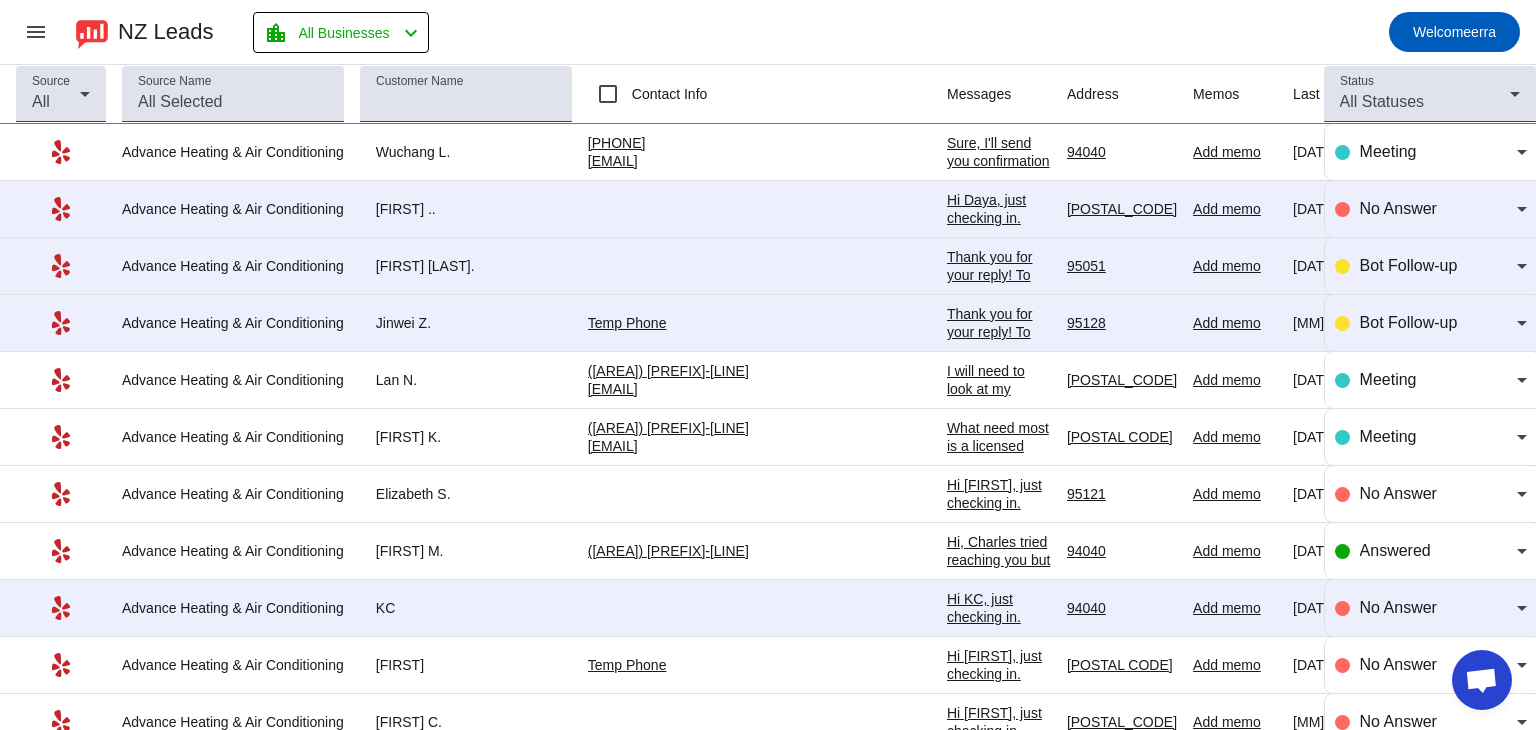 click on "Hi Daya, just checking in. Wondering if you still need help with your project. Please let me know, and feel free to leave your phone number here so we can get in touch.​" 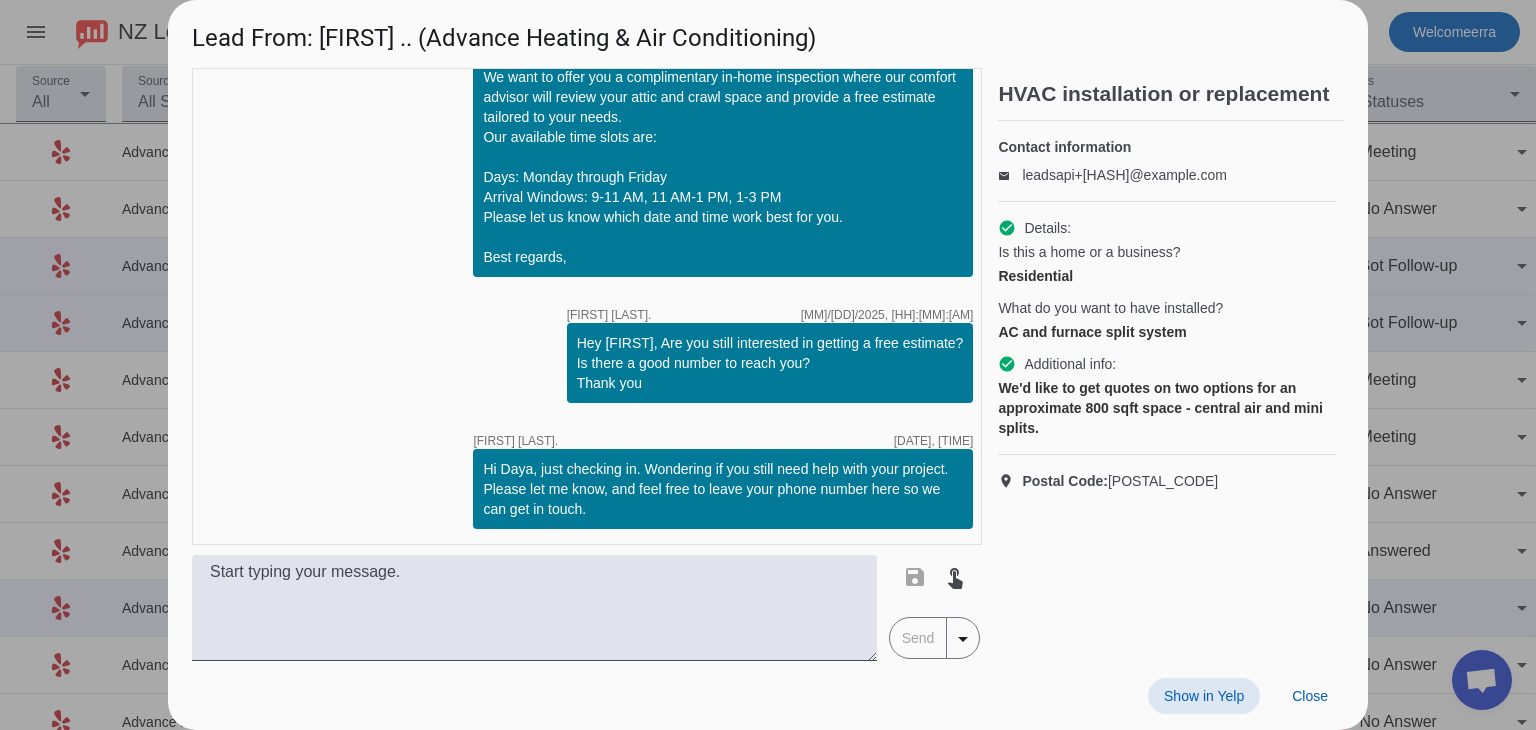 scroll, scrollTop: 268, scrollLeft: 0, axis: vertical 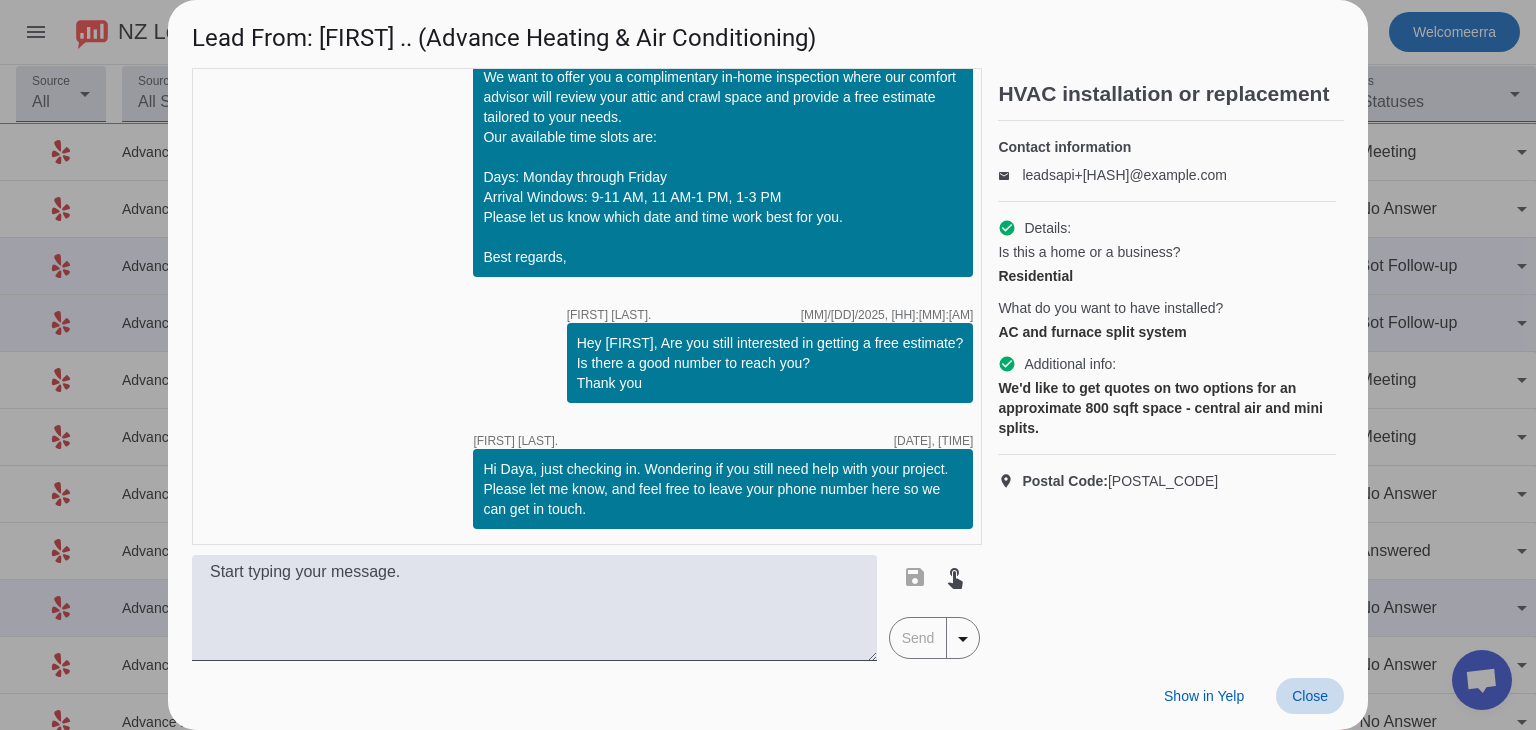 click at bounding box center (1310, 696) 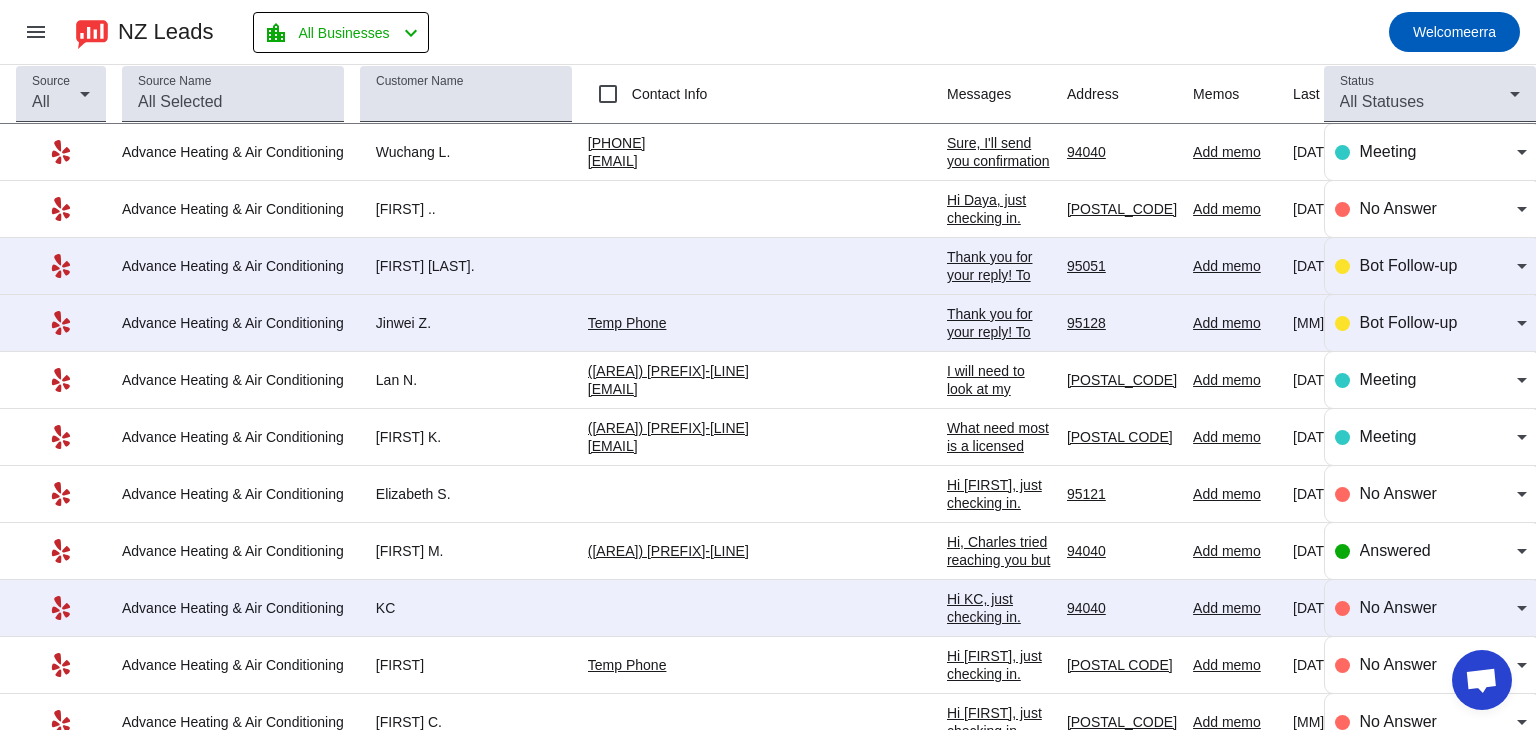 click on "Thank you for your reply! To proceed, could you please share your home property address and full name?
We want to offer you a complimentary in-home inspection where our comfort advisor will review your attic and crawl space and provide a free estimate tailored to your needs.
Our available time slots are:
Days: Monday through Friday
Arrival Windows: 9-11 AM, 11 AM-1 PM, 1-3 PM
Please let us know which date and time work best for you.
Best regards,​" 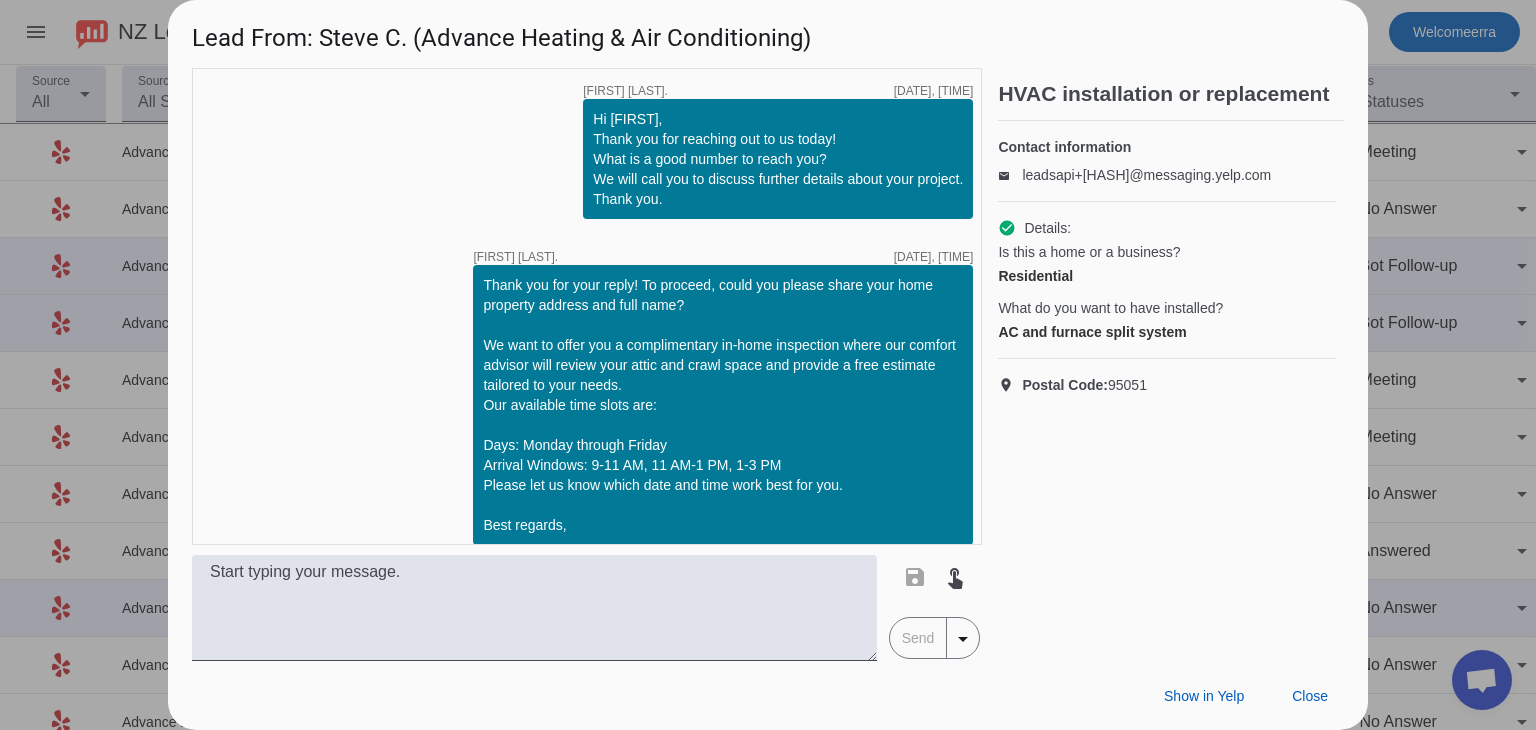 scroll, scrollTop: 16, scrollLeft: 0, axis: vertical 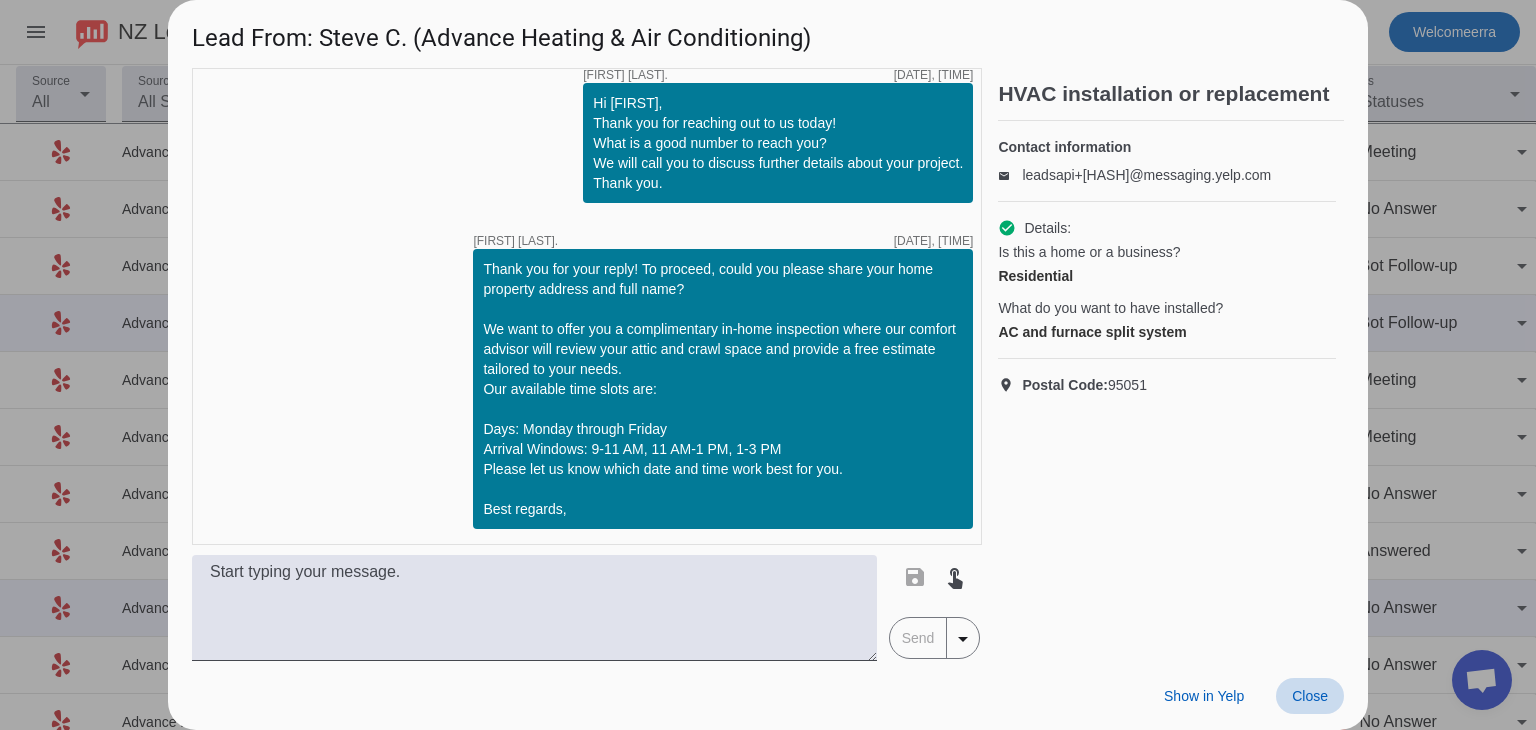 click on "Close" at bounding box center [1310, 696] 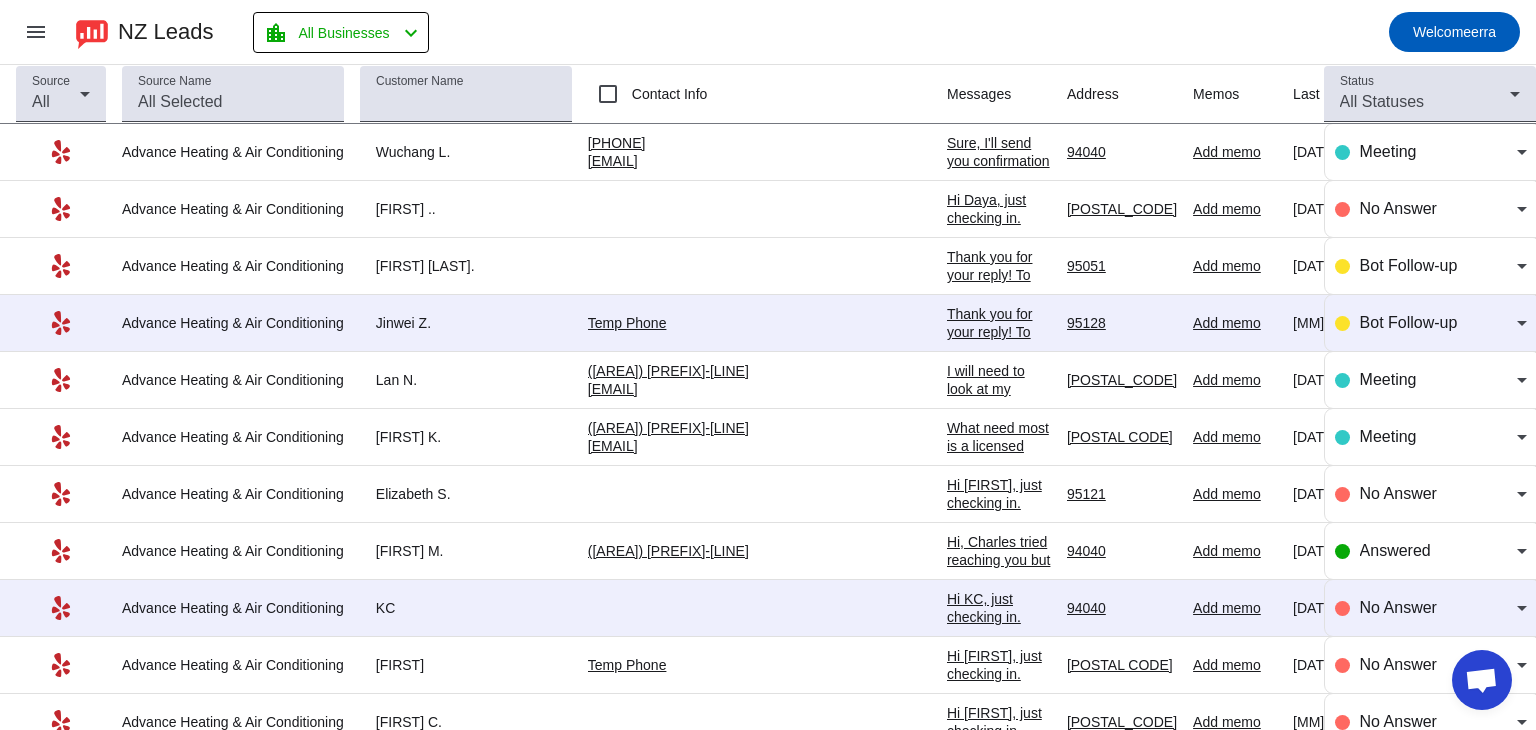 click on "Thank you for your reply! To proceed, could you please share your home property address and full name?
We want to offer you a complimentary in-home inspection where our comfort advisor will review your attic and crawl space and provide a free estimate tailored to your needs.
Our available time slots are:
Days: Monday through Friday
Arrival Windows: 9-11 AM, 11 AM-1 PM, 1-3 PM
Please let us know which date and time work best for you.
Best regards,​" 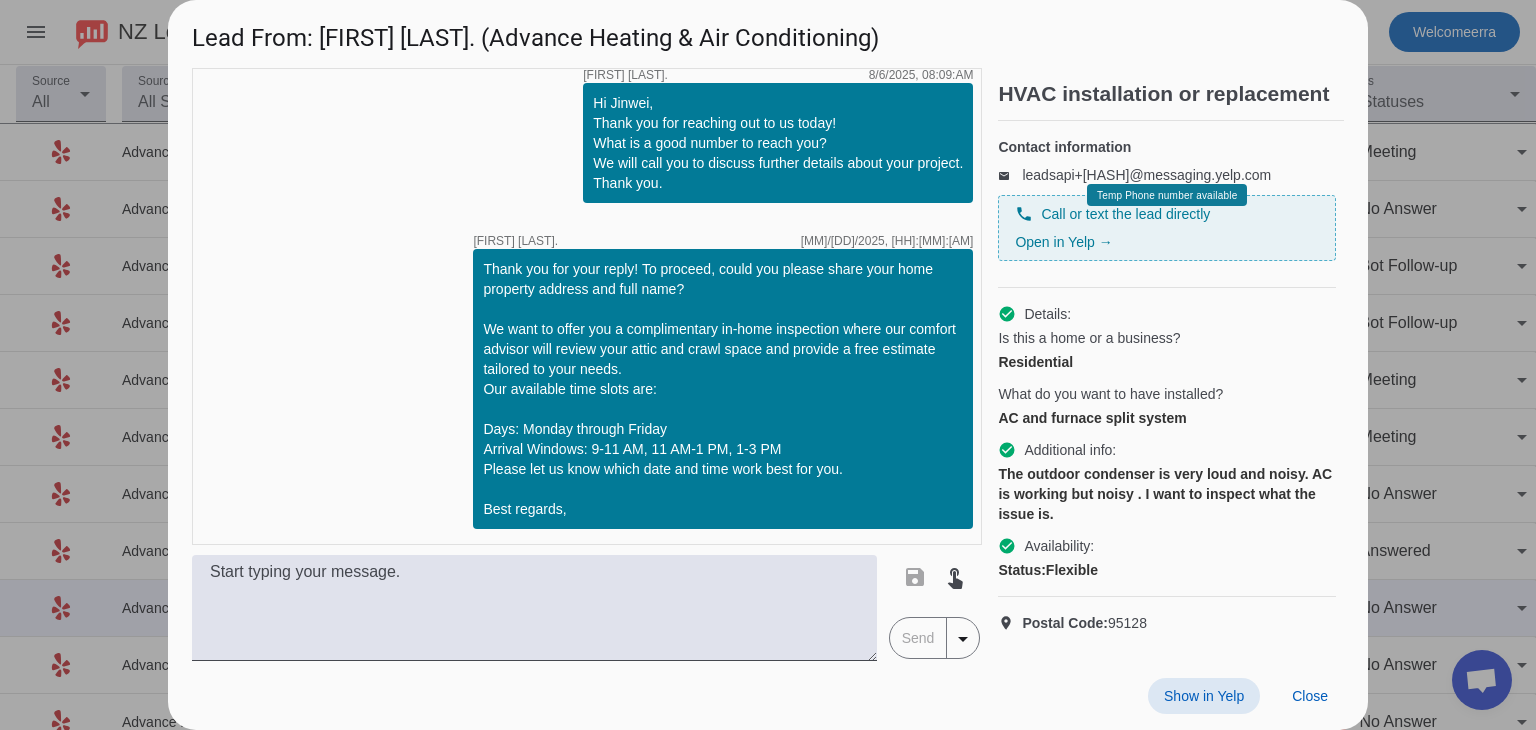 scroll, scrollTop: 0, scrollLeft: 0, axis: both 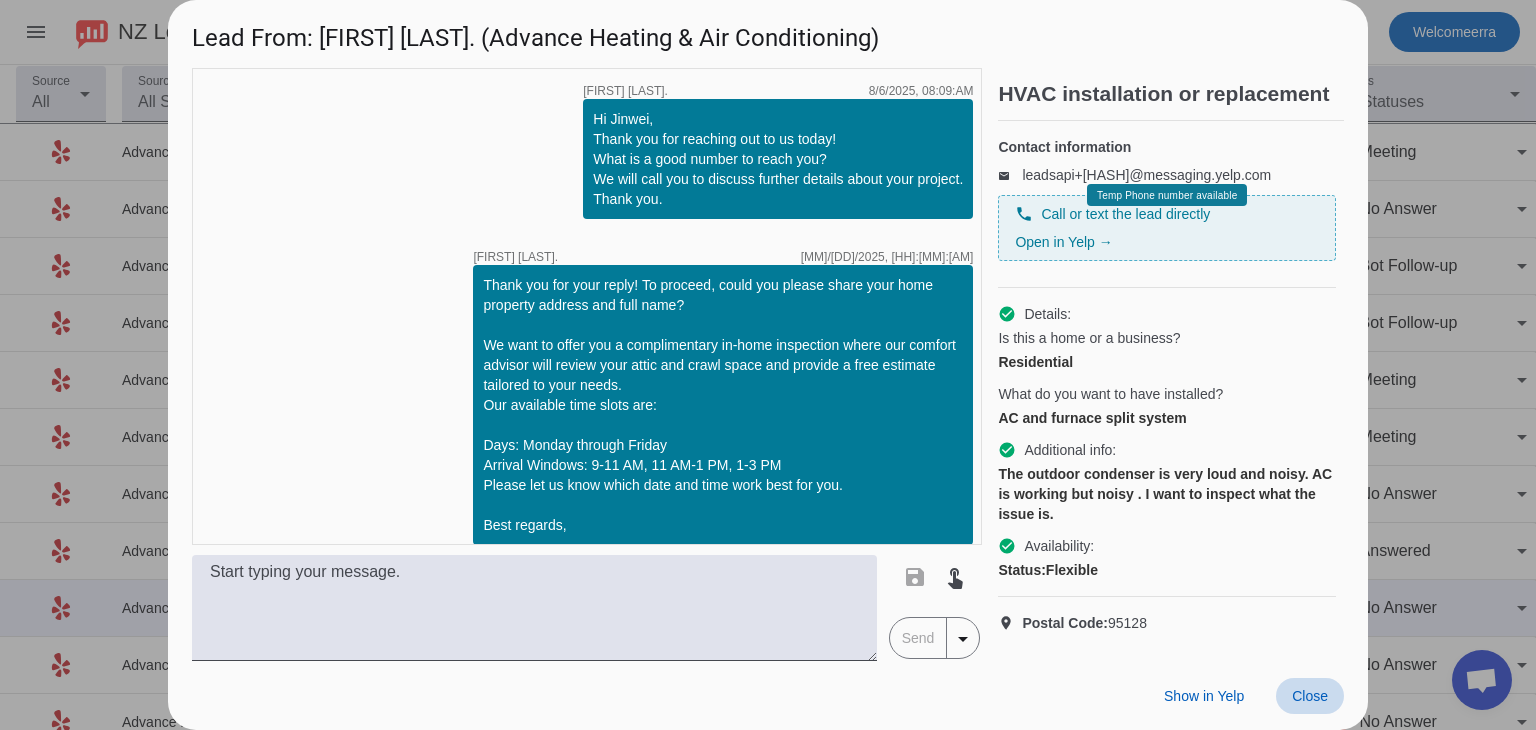 click on "Close" at bounding box center [1310, 696] 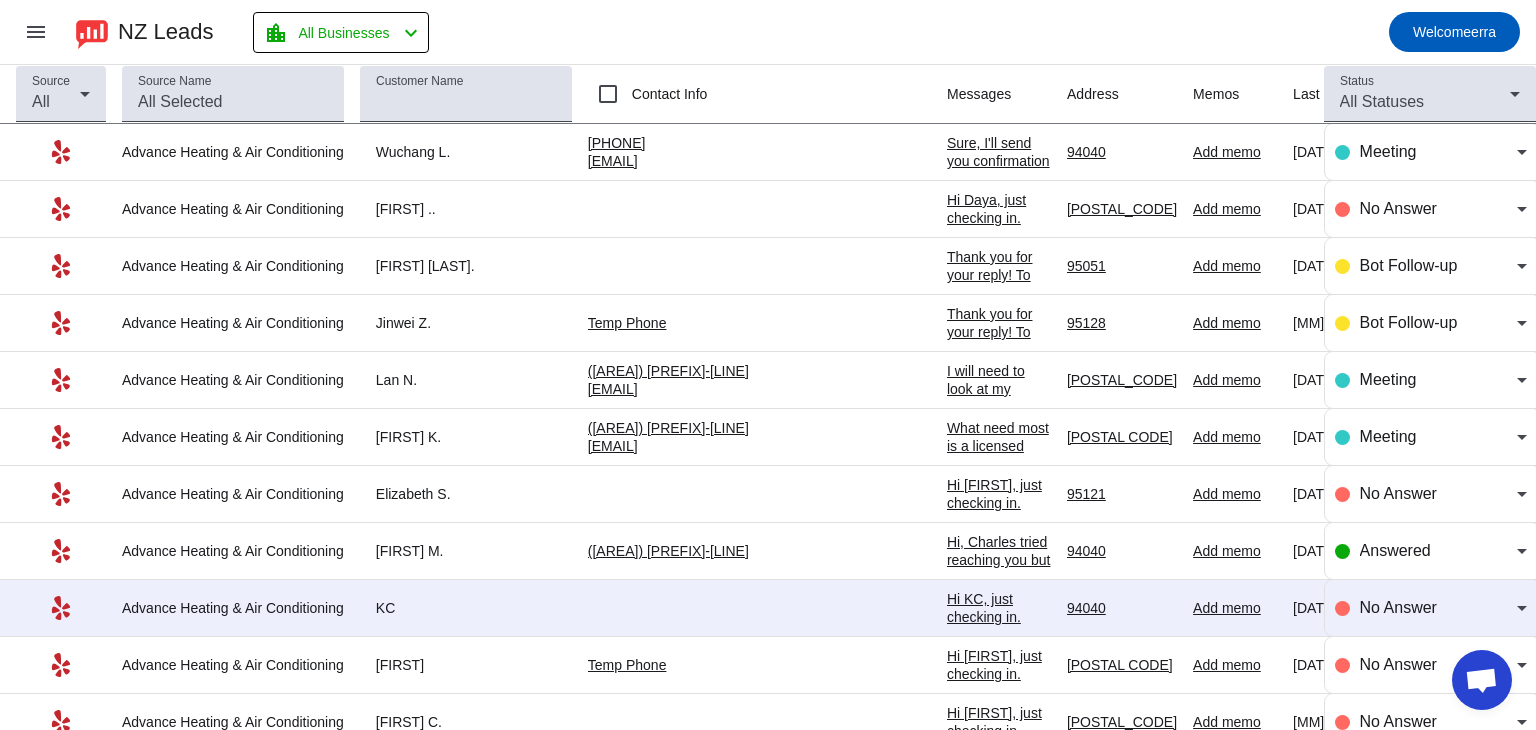 click on "I will need to look at my schedule for next few days and let you know" 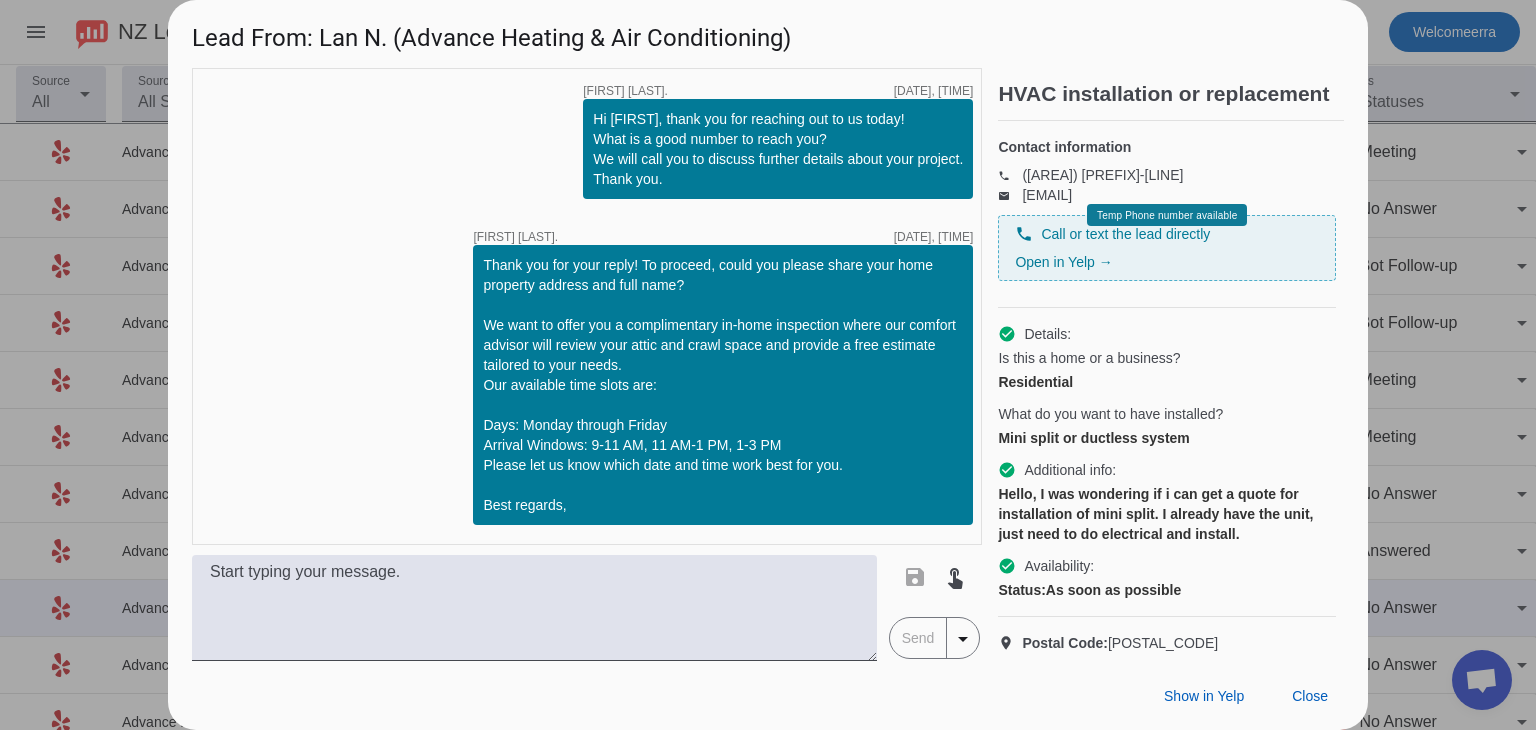 scroll, scrollTop: 1323, scrollLeft: 0, axis: vertical 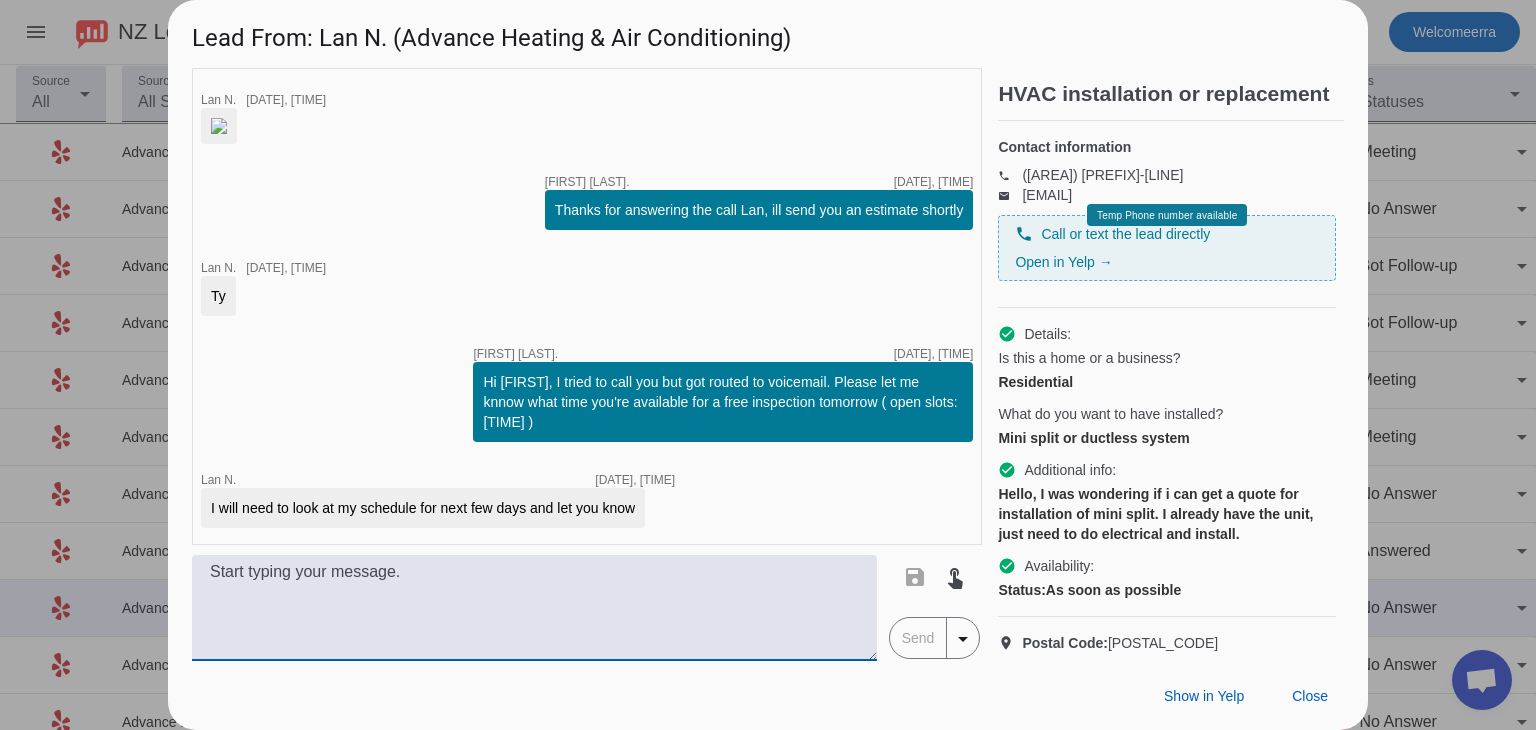 click at bounding box center (534, 608) 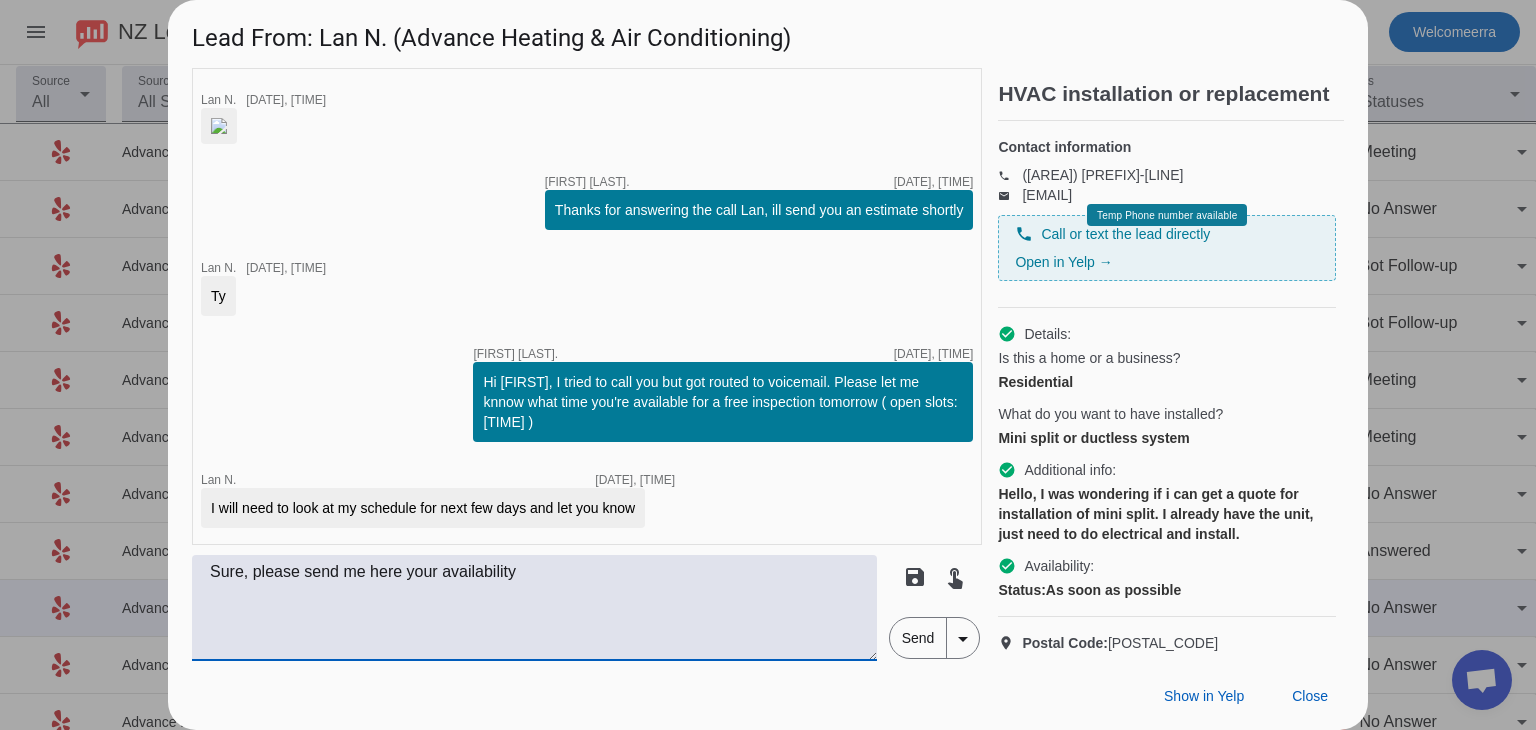 drag, startPoint x: 304, startPoint y: 573, endPoint x: 252, endPoint y: 572, distance: 52.009613 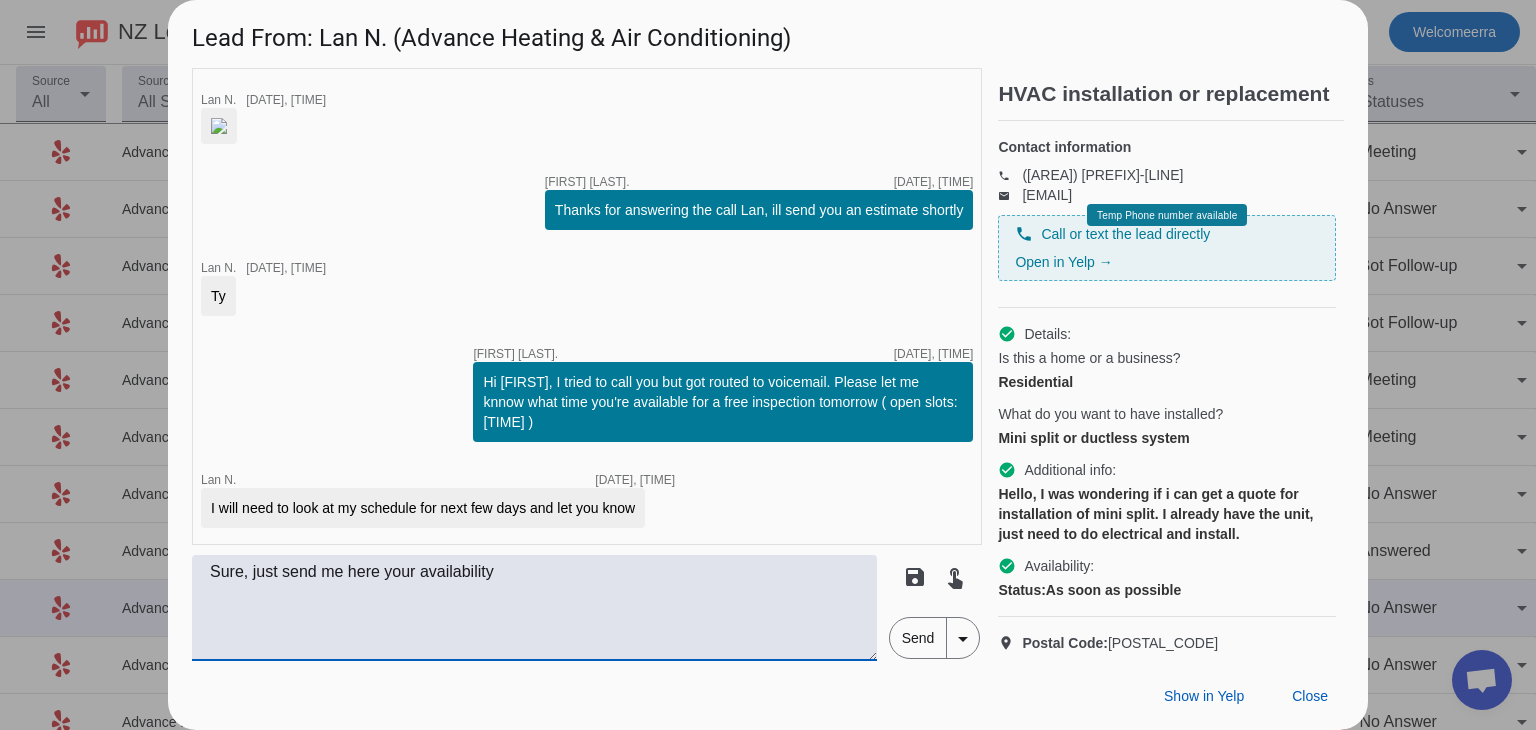 click on "Sure, just send me here your availability" at bounding box center (534, 608) 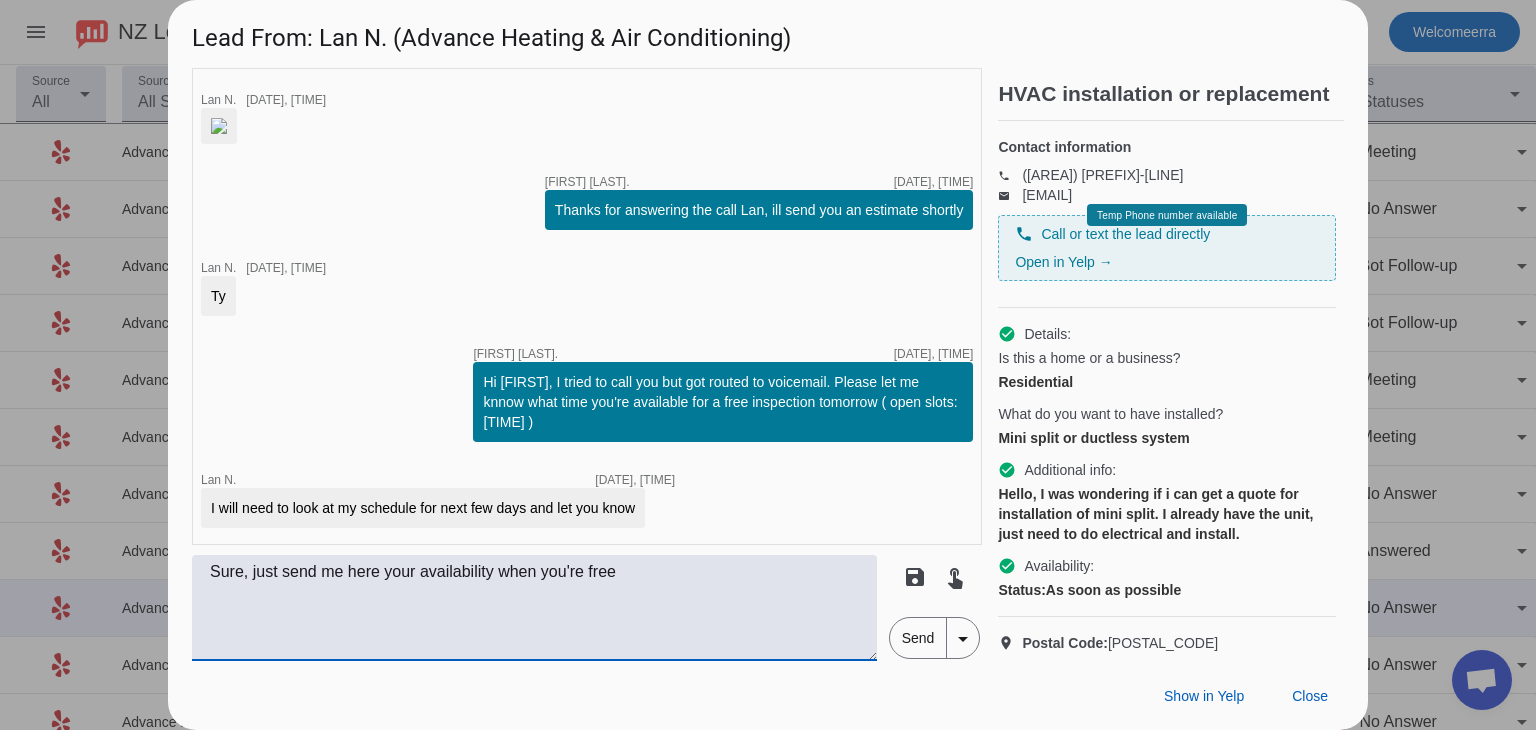 type on "Sure, just send me here your availability when you're free" 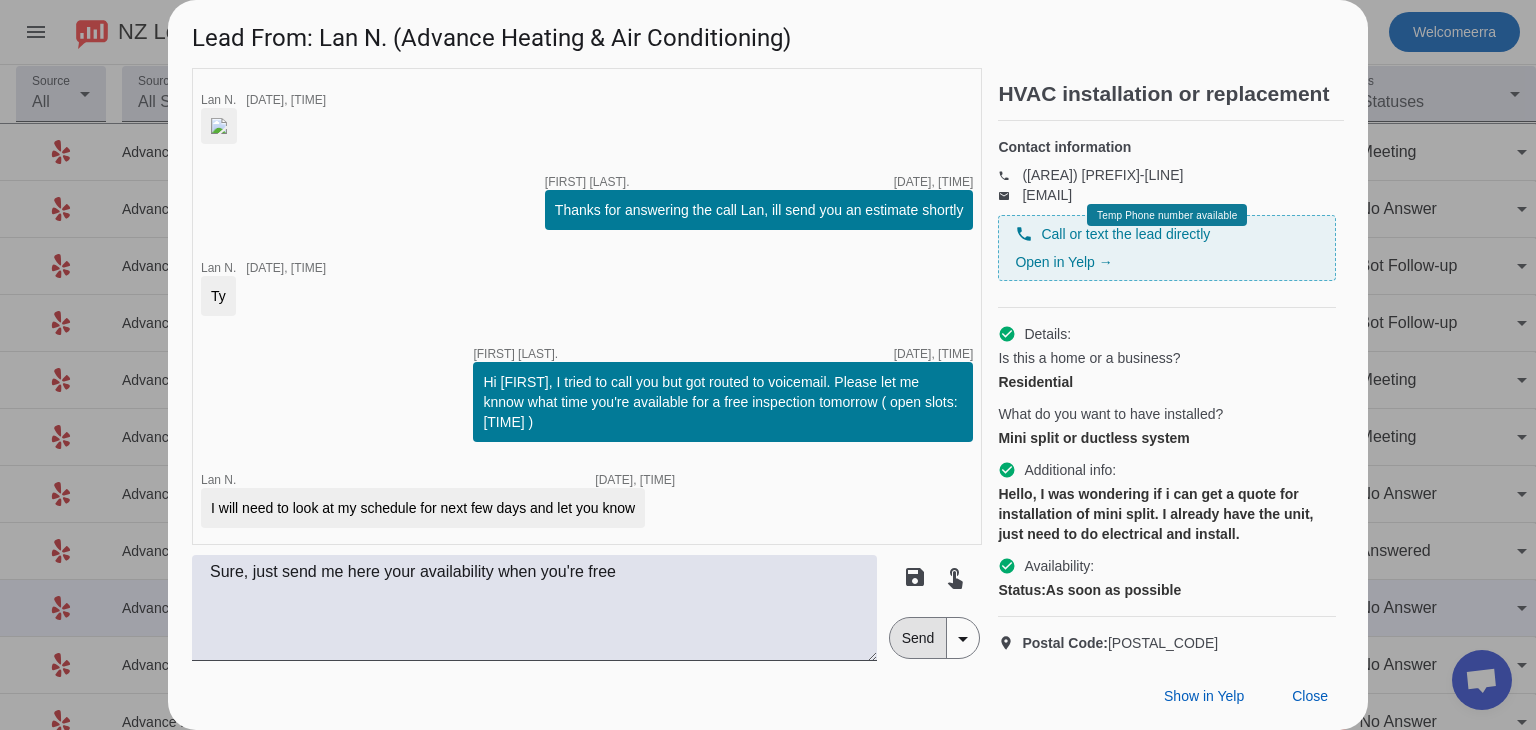 click on "Send" at bounding box center [918, 638] 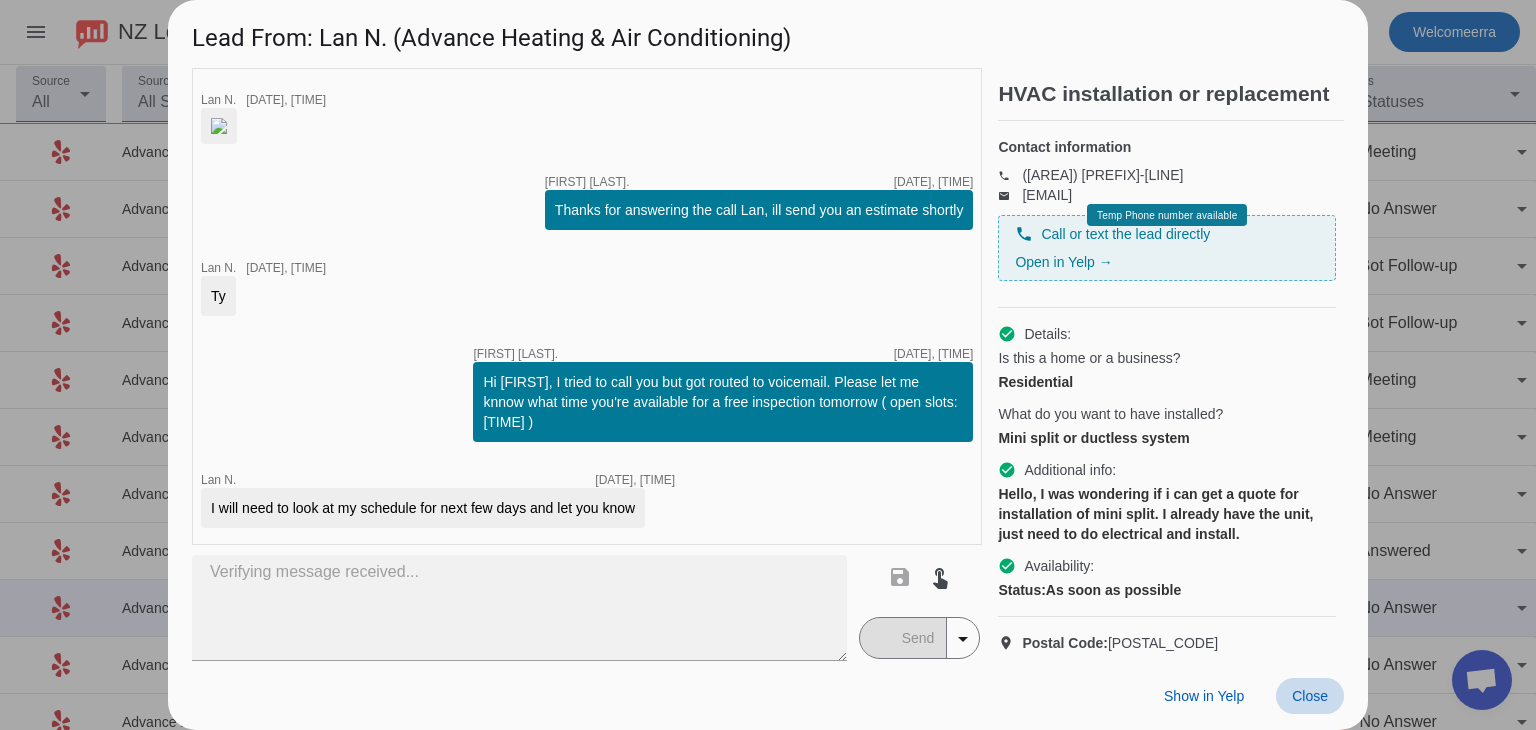 click at bounding box center (1310, 696) 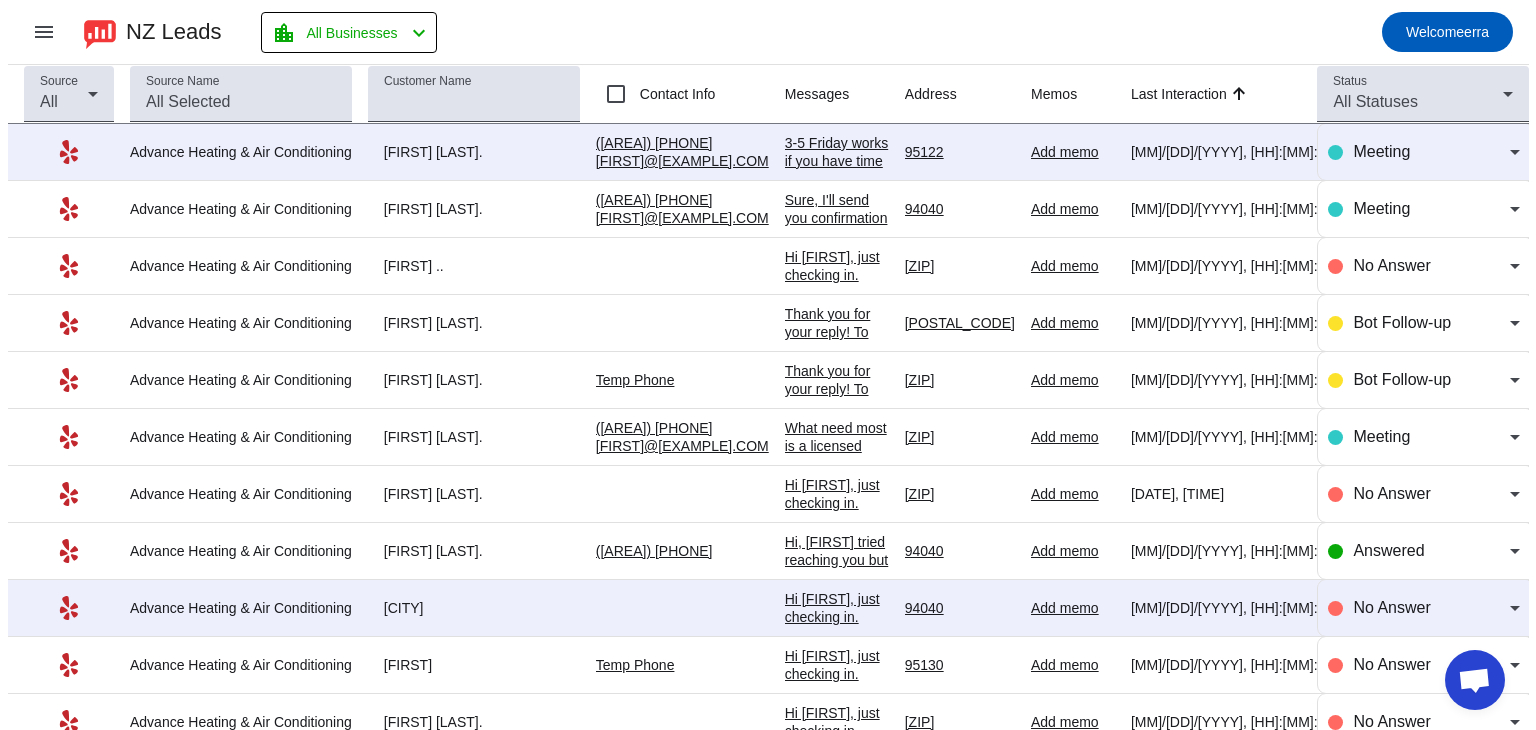 scroll, scrollTop: 0, scrollLeft: 0, axis: both 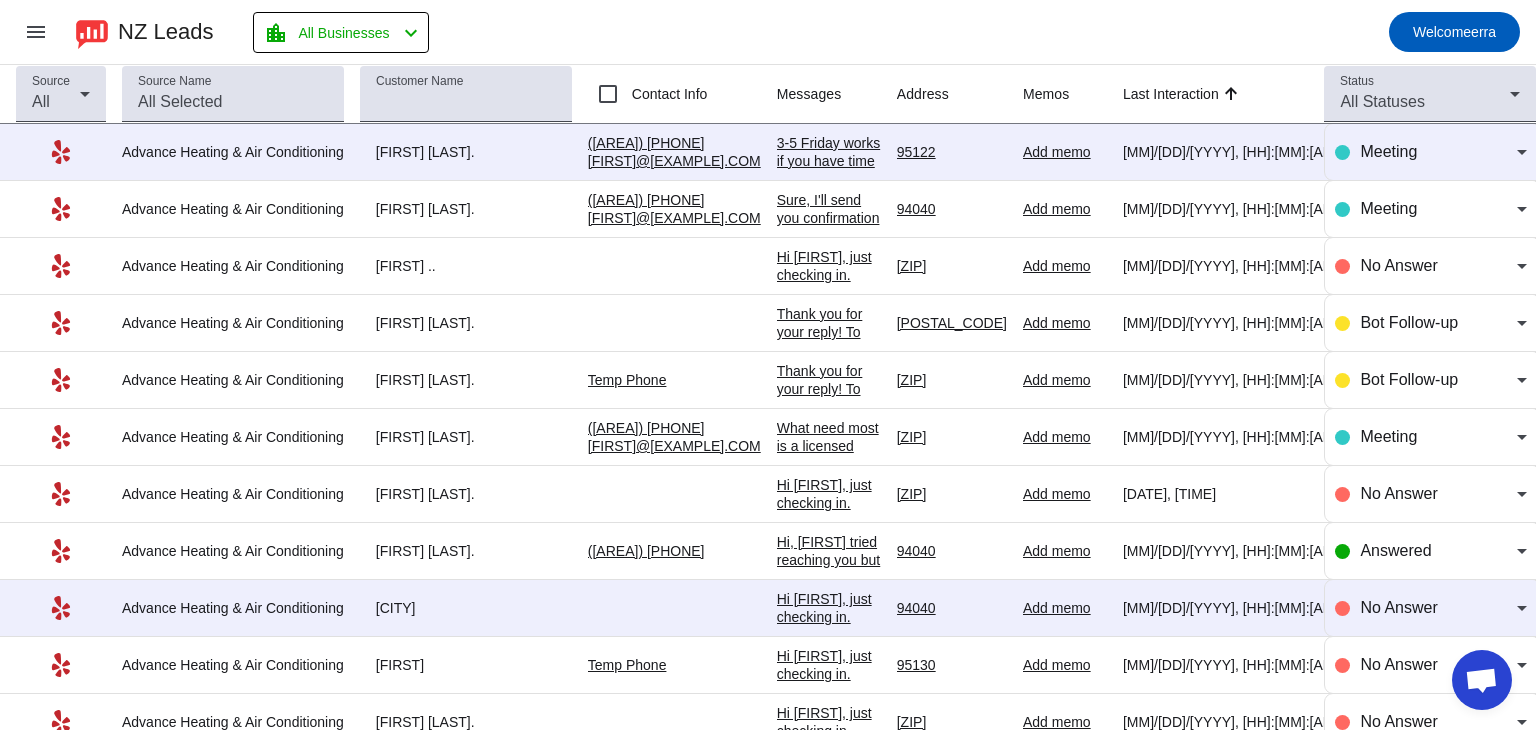 click on "3-5 Friday works if you have time" 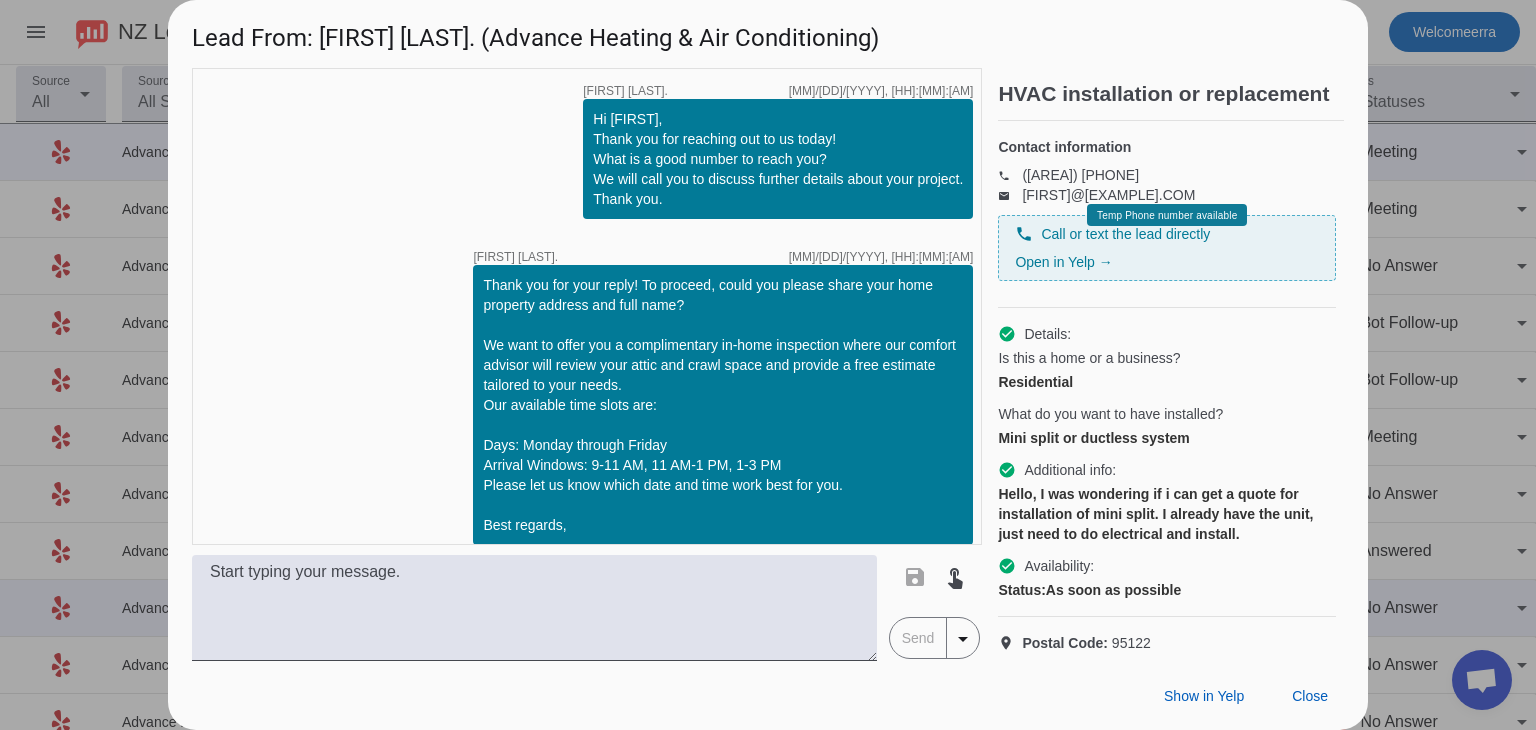 scroll, scrollTop: 1495, scrollLeft: 0, axis: vertical 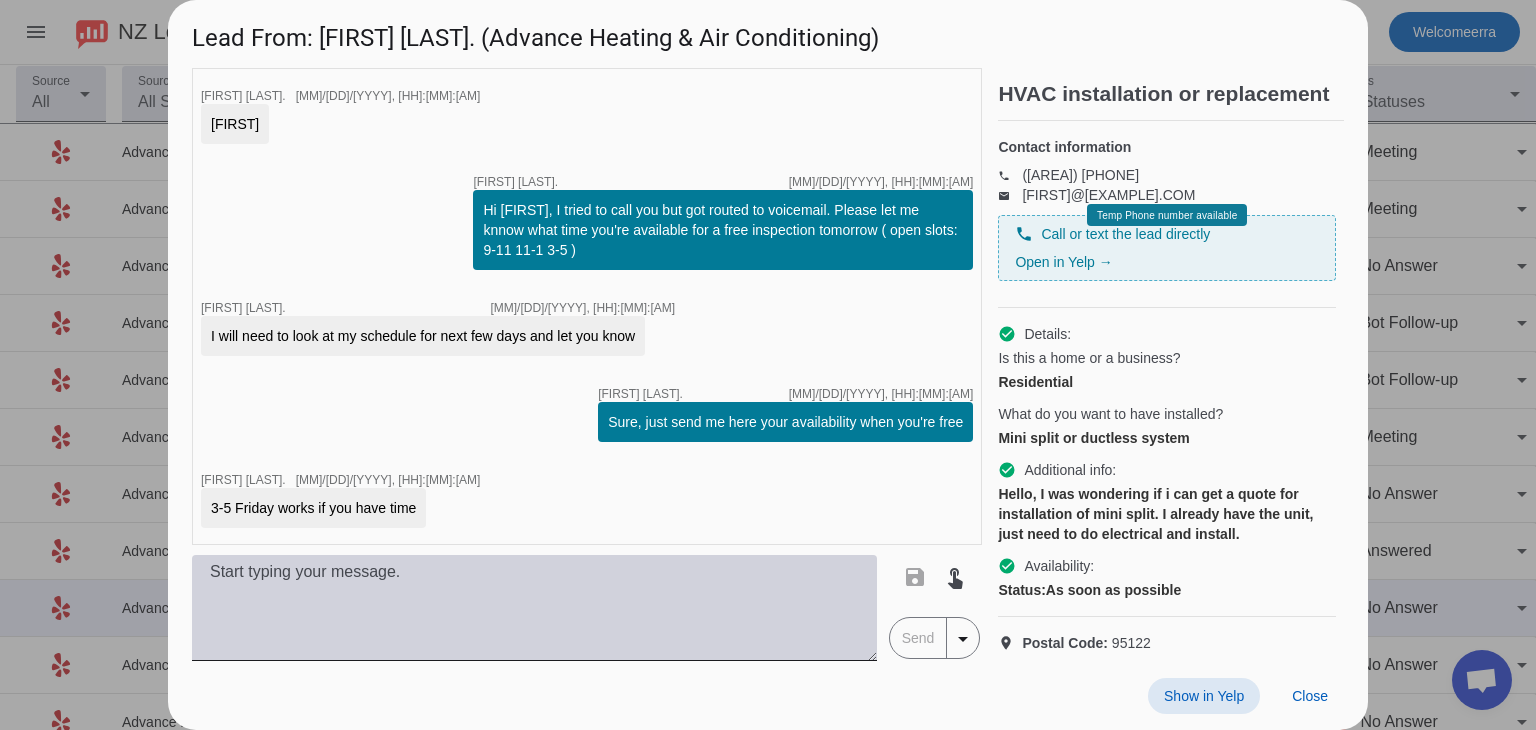 click at bounding box center (534, 608) 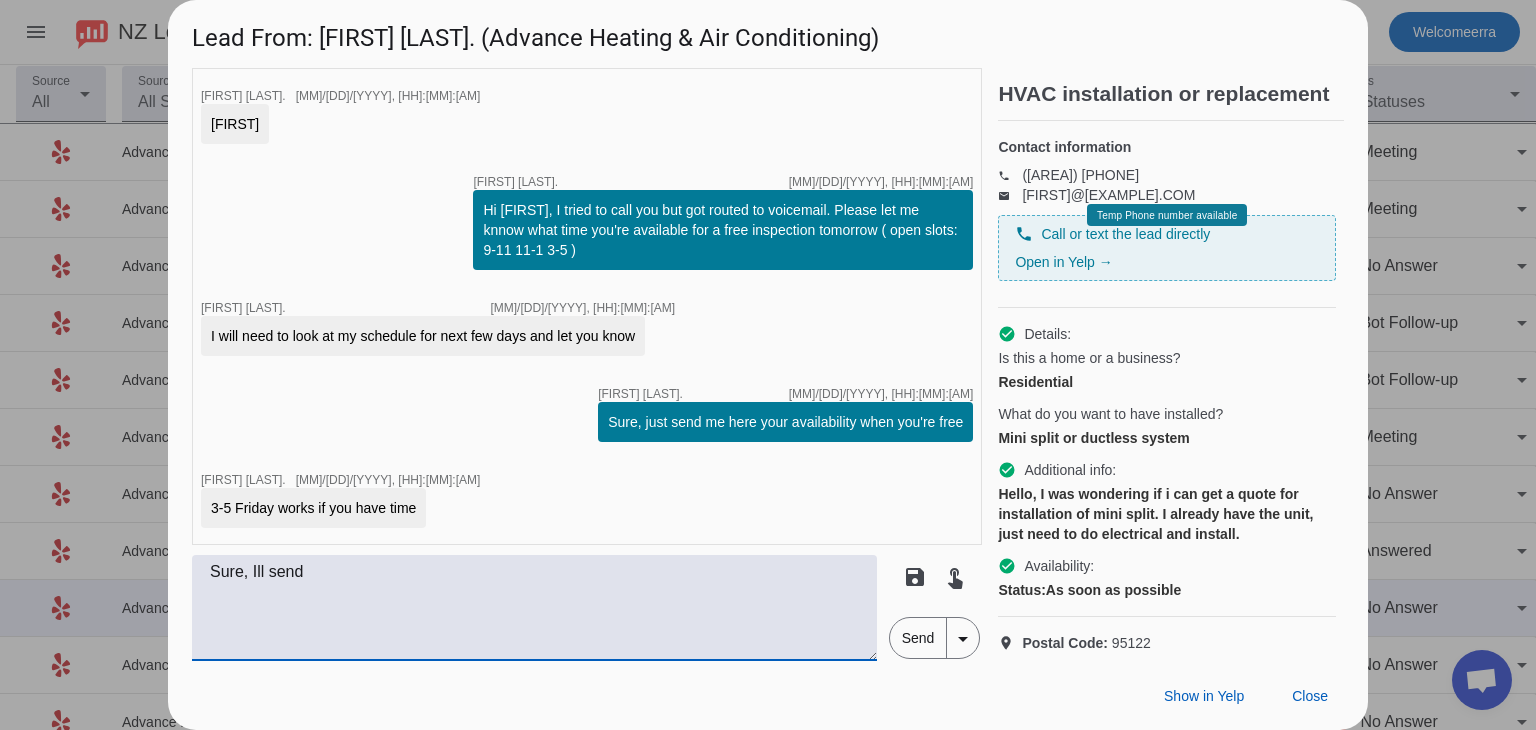type on "Sure, Ill send" 